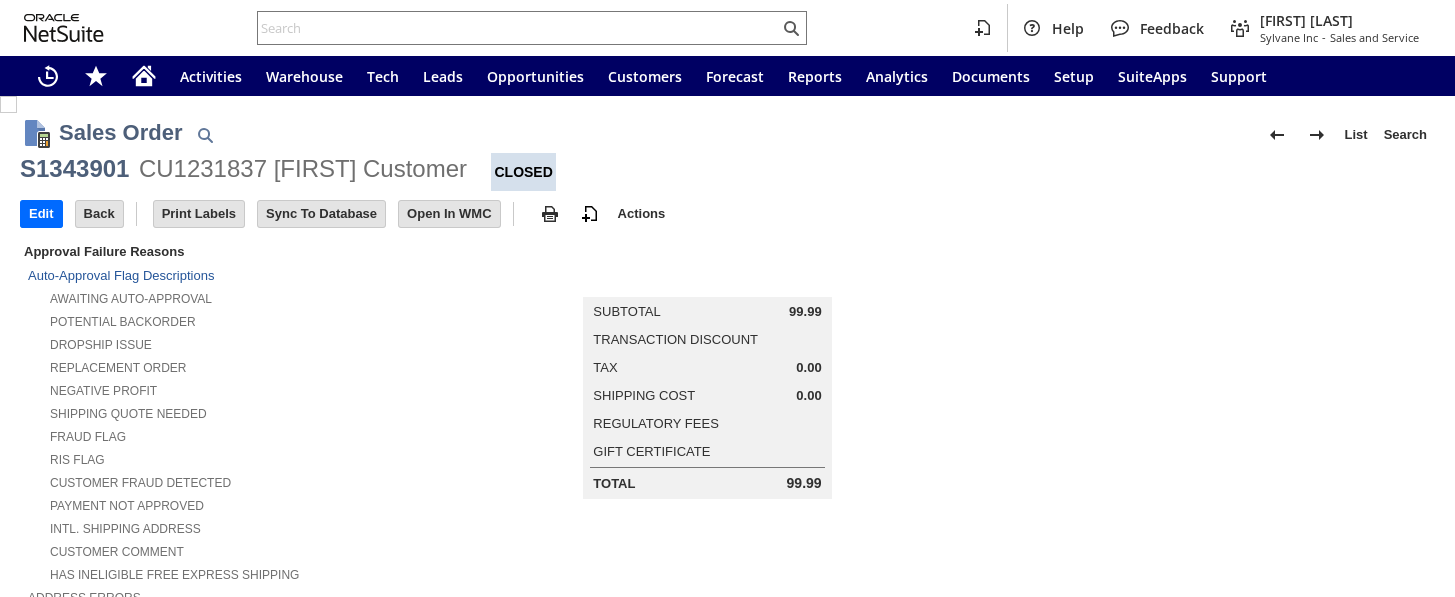 scroll, scrollTop: 0, scrollLeft: 0, axis: both 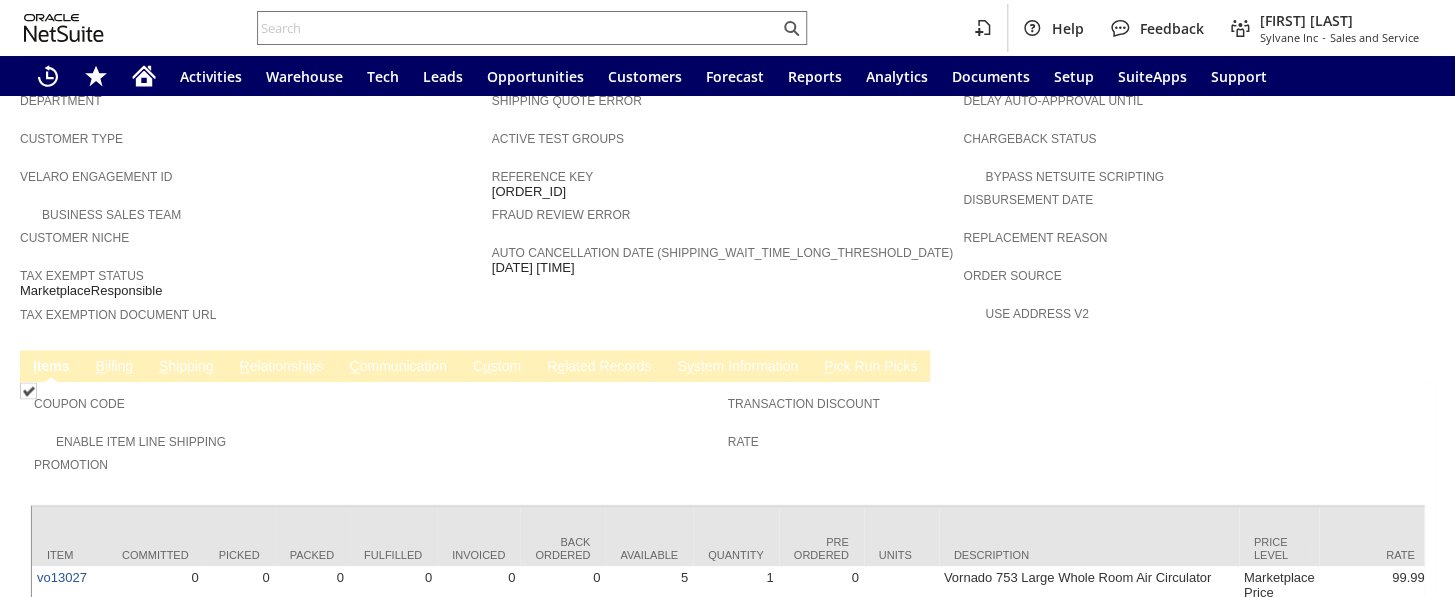 click on "u" at bounding box center [487, 366] 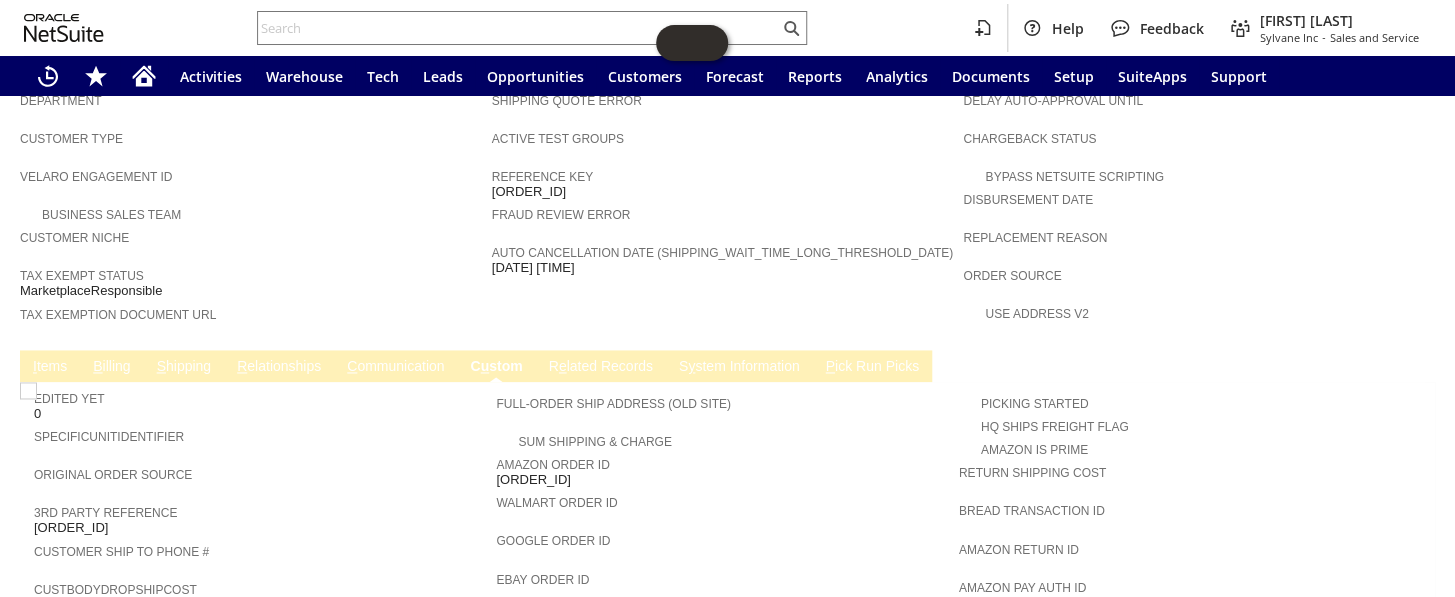 scroll, scrollTop: 0, scrollLeft: 0, axis: both 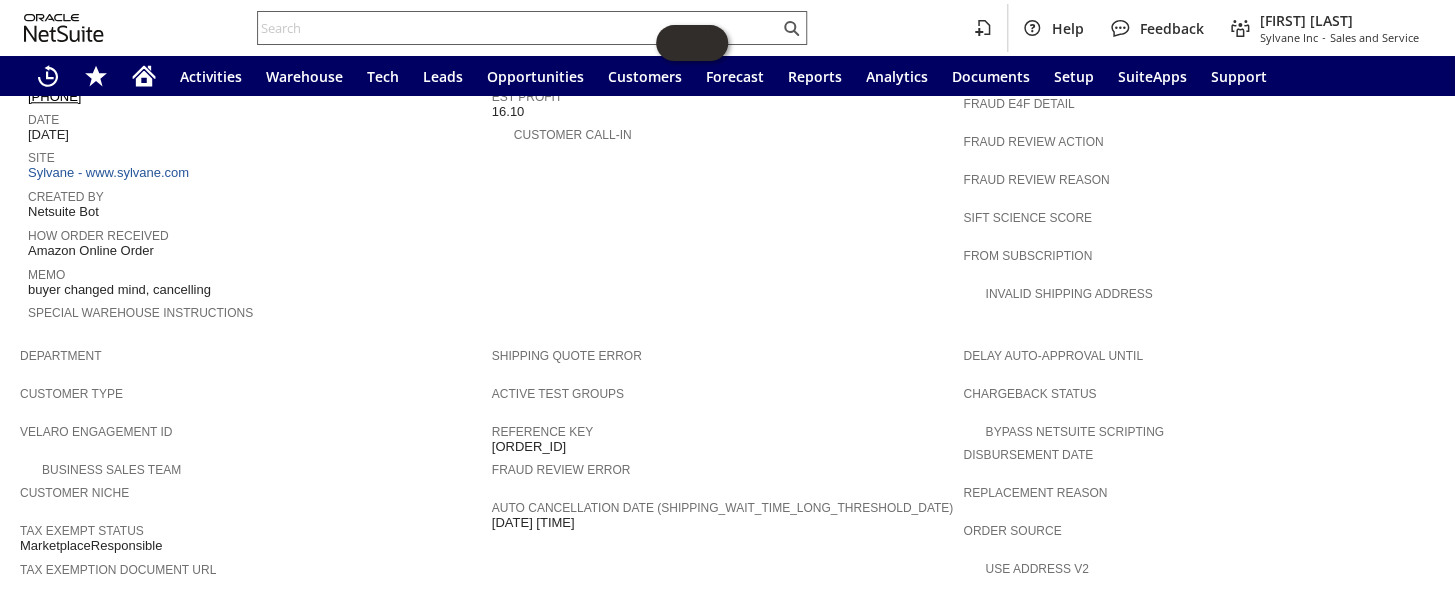 click at bounding box center [518, 28] 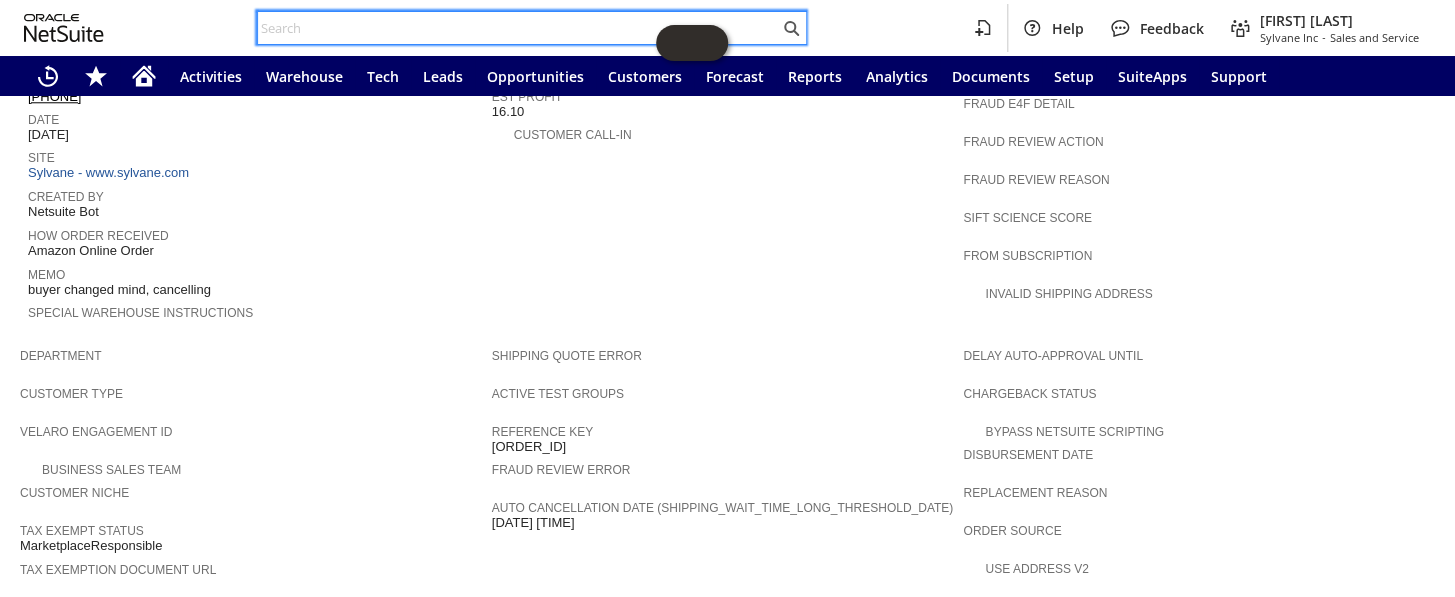 paste on "CU1228059" 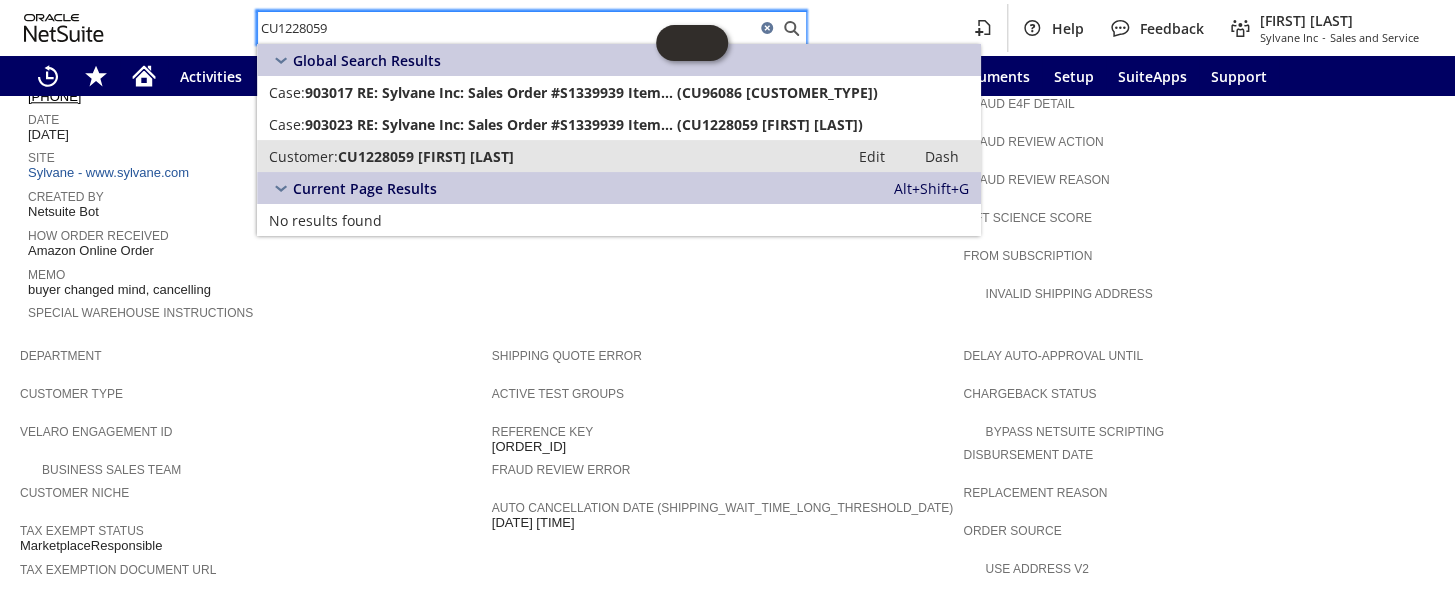 type on "CU1228059" 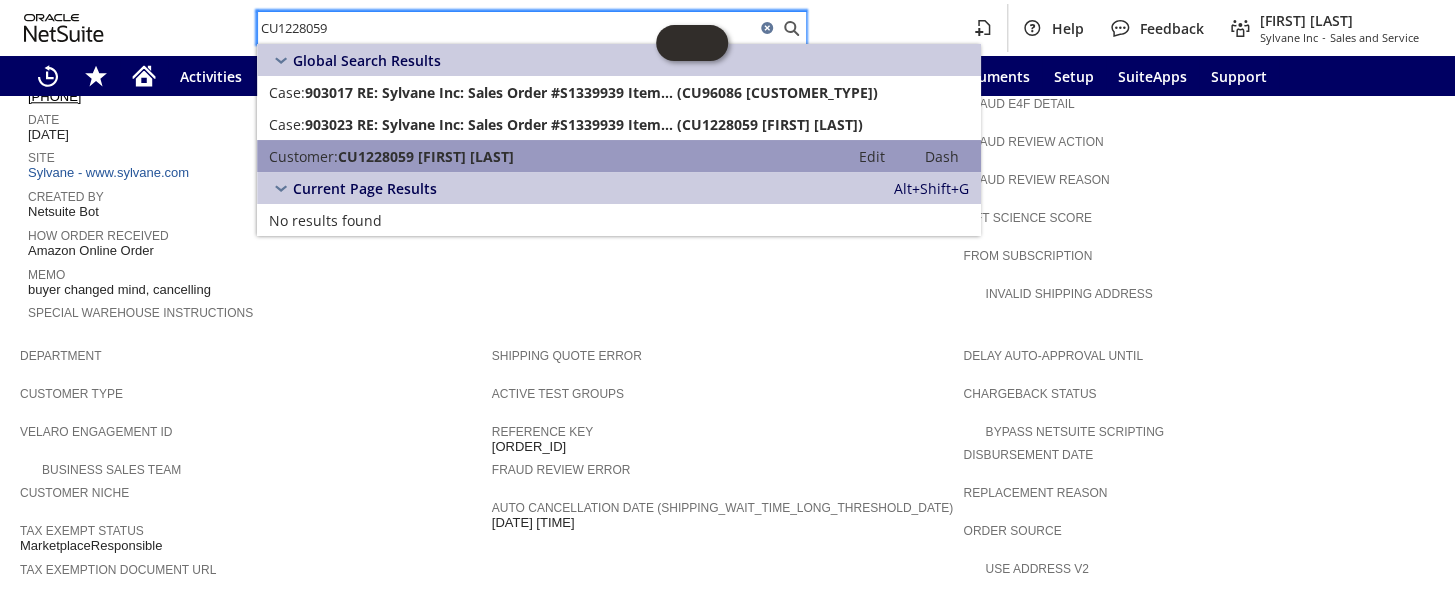 click on "CU1228059 ANdrew Calcaterra" at bounding box center (426, 156) 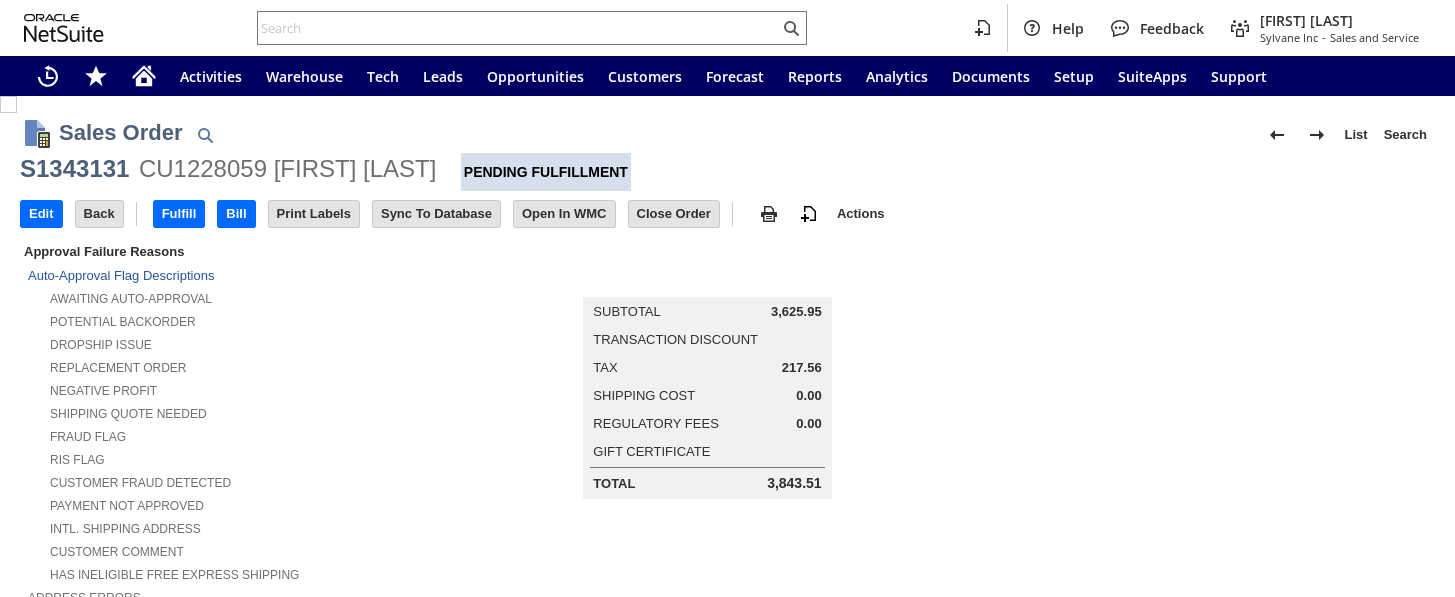 scroll, scrollTop: 0, scrollLeft: 0, axis: both 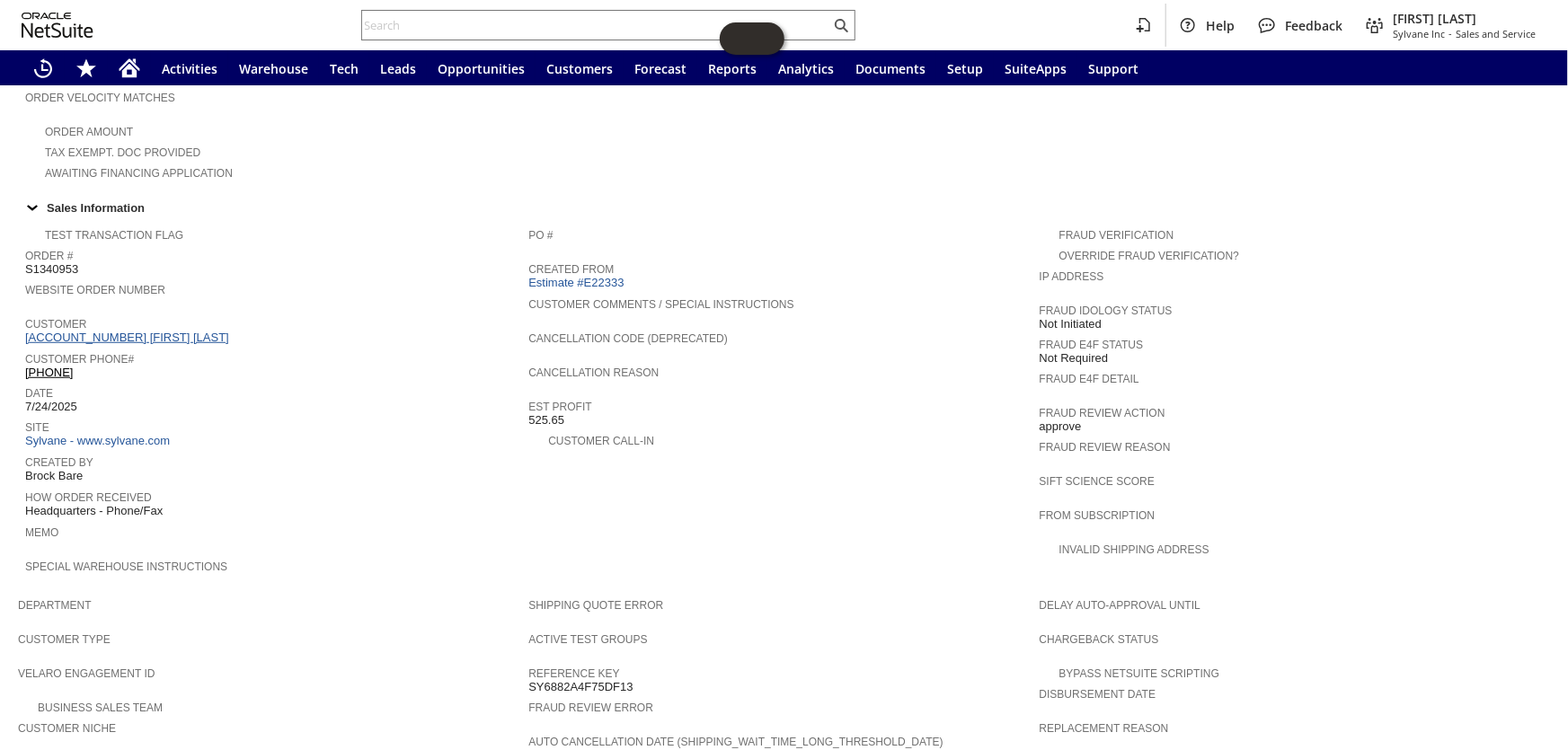 click on "[CUSTOMER_ID] [FIRST] [LAST]" at bounding box center [129, 337] 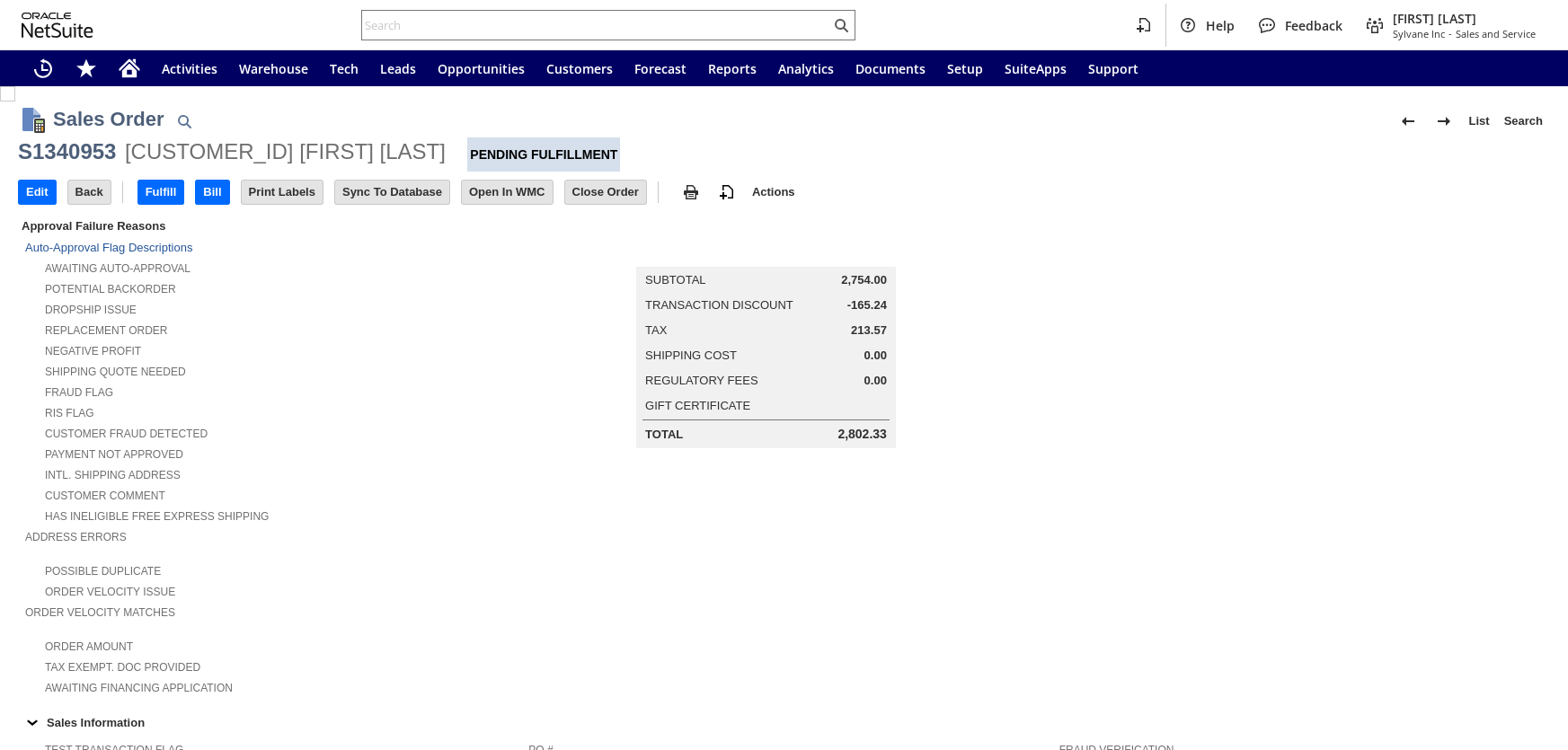 scroll, scrollTop: 0, scrollLeft: 0, axis: both 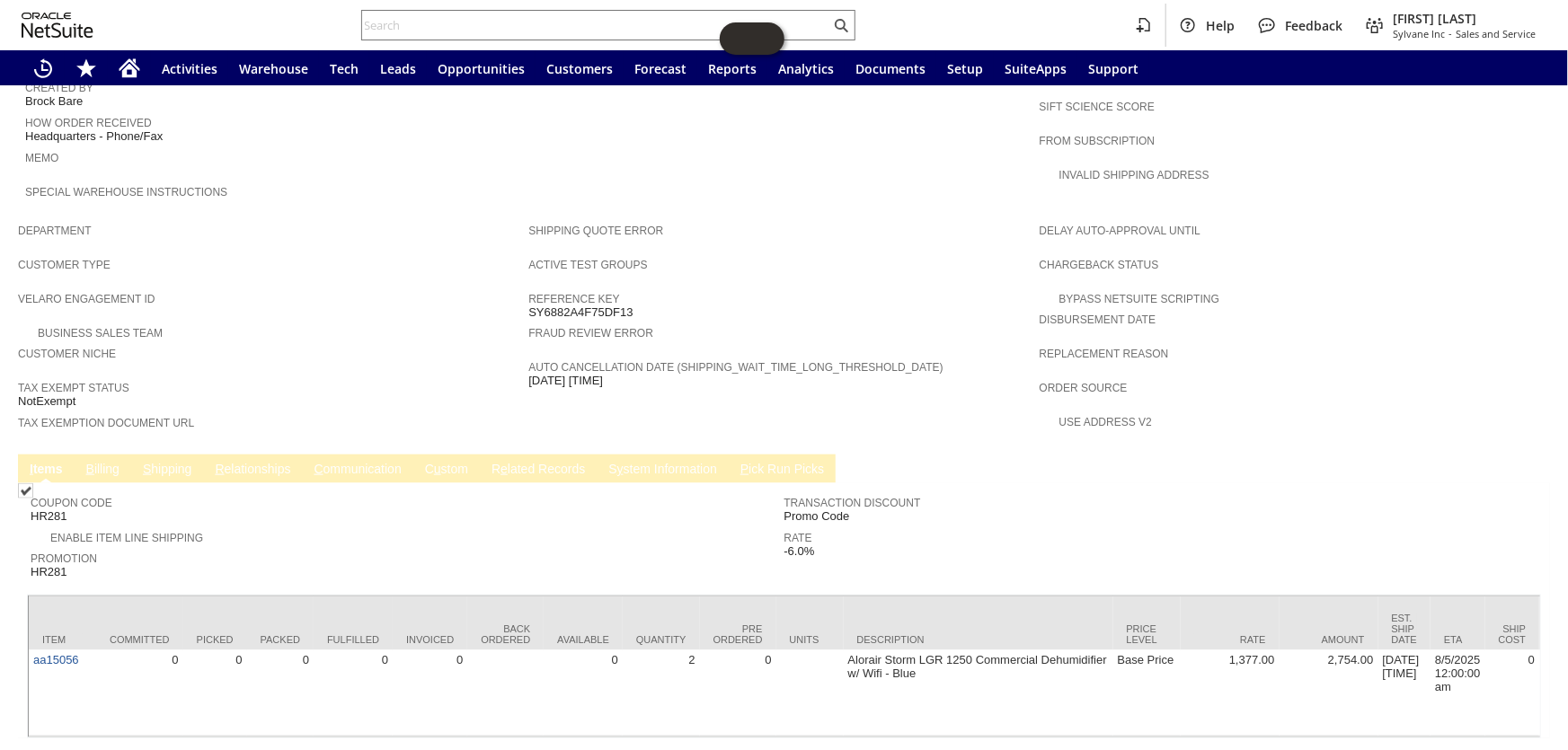 click on "C ommunication" at bounding box center (358, 470) 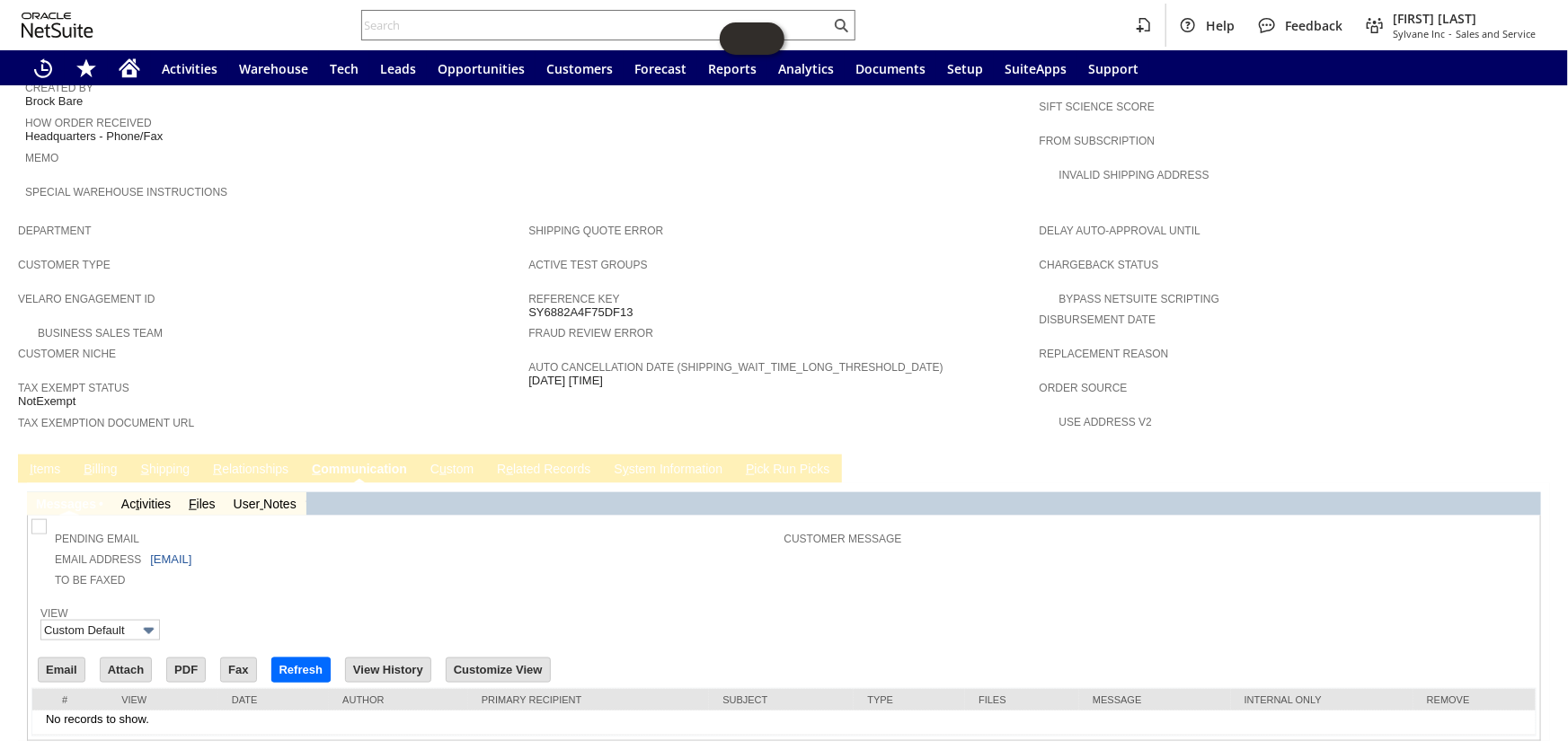 scroll, scrollTop: 884, scrollLeft: 0, axis: vertical 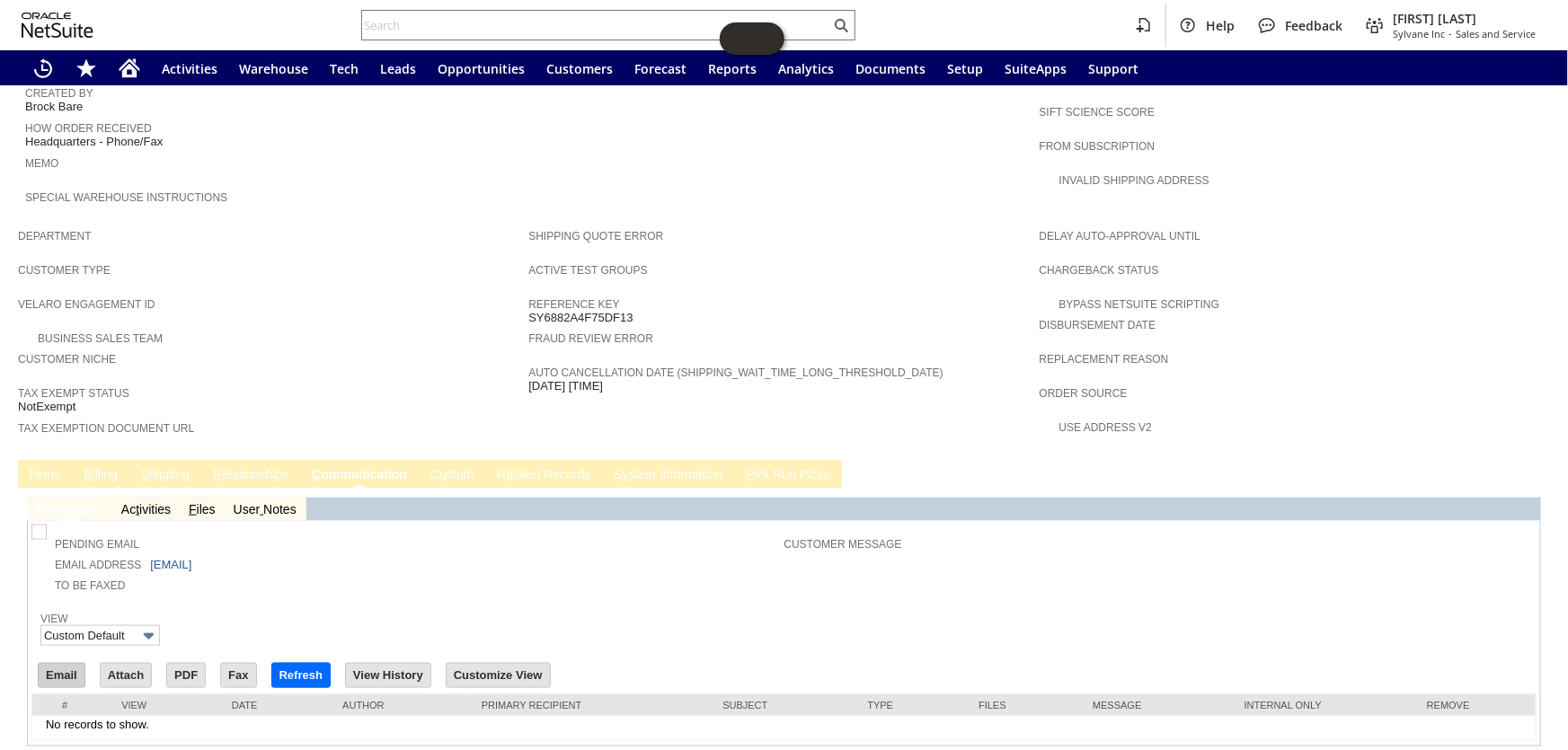 click on "Email" at bounding box center (61, 675) 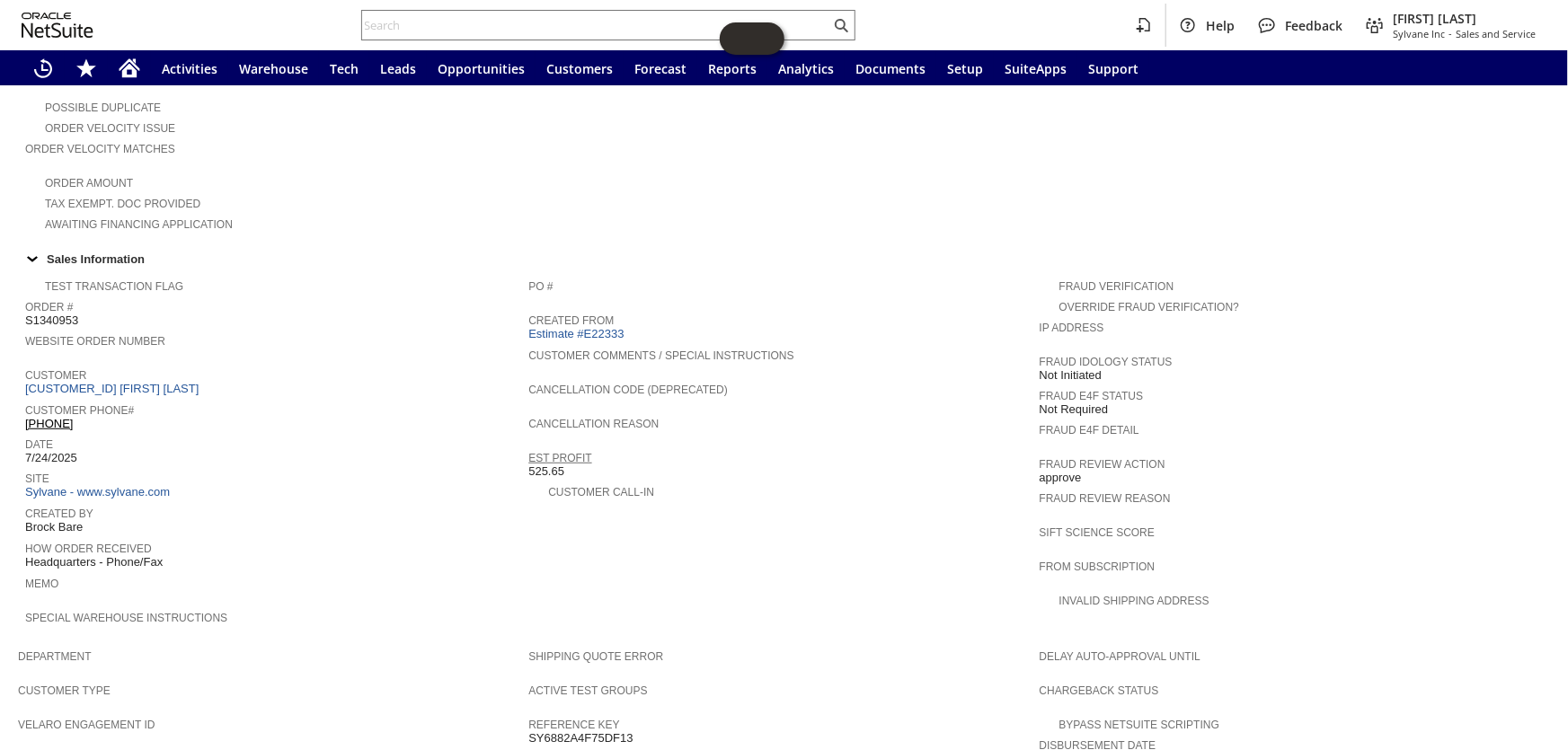 scroll, scrollTop: 313, scrollLeft: 0, axis: vertical 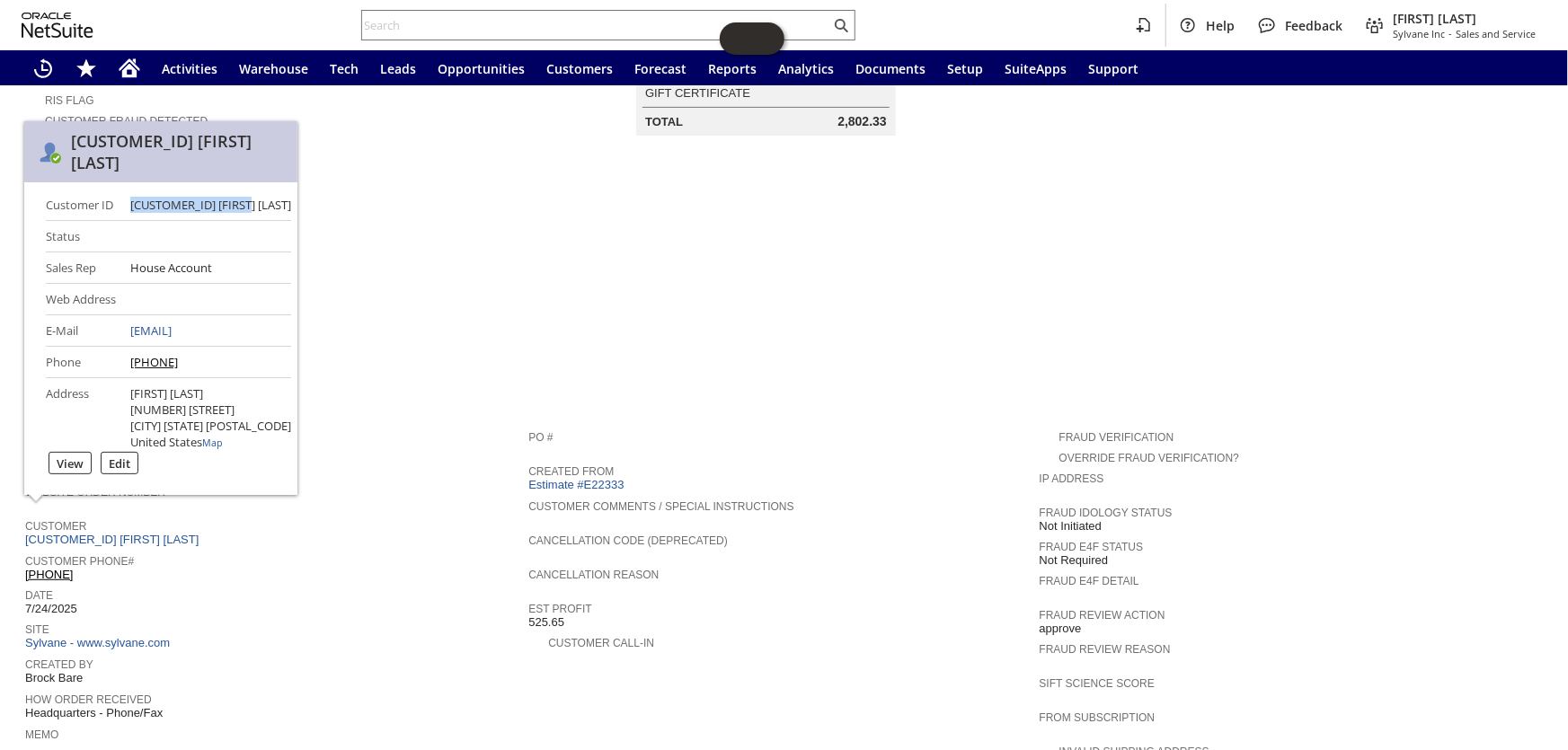 drag, startPoint x: 125, startPoint y: 183, endPoint x: 252, endPoint y: 193, distance: 127.39309 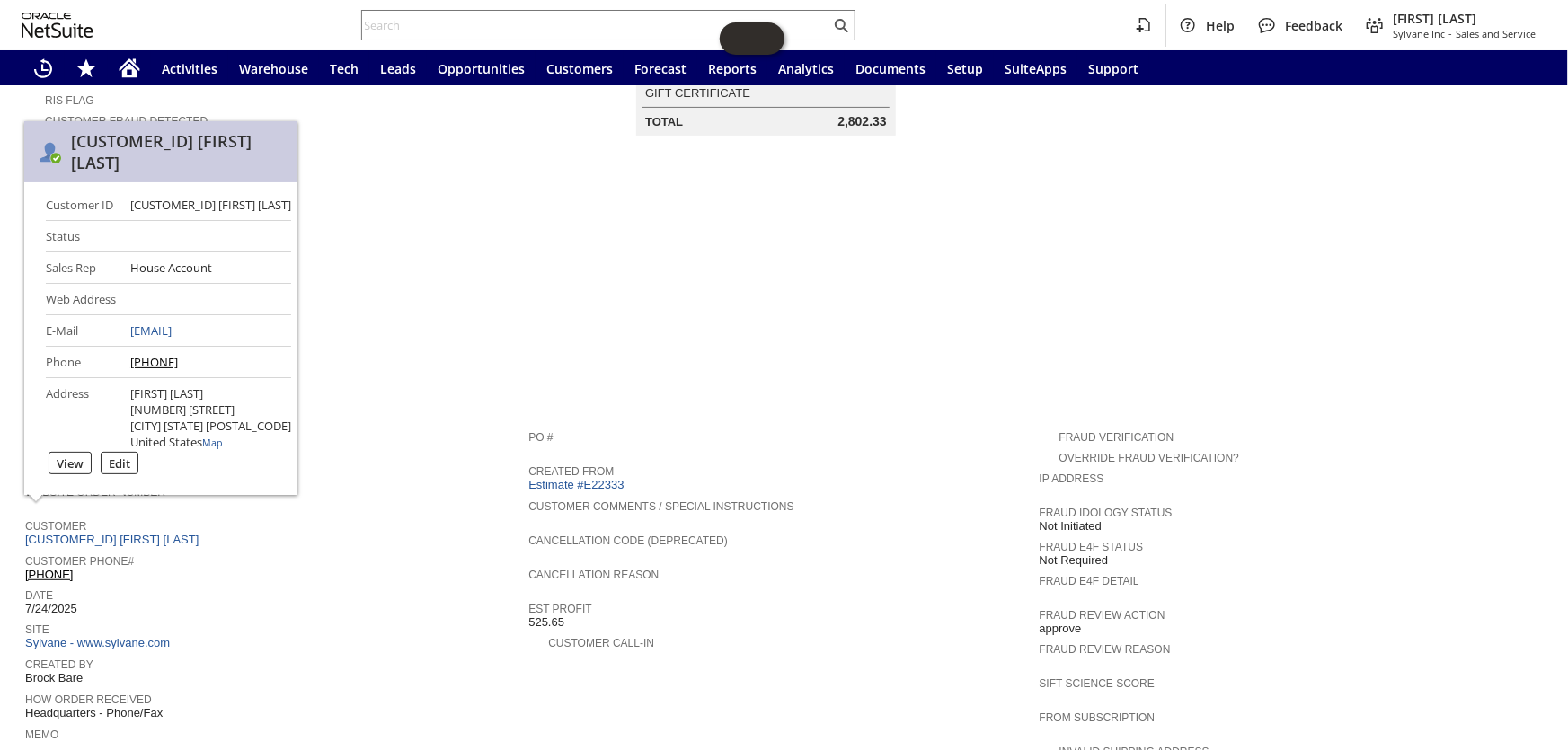 scroll, scrollTop: 0, scrollLeft: 0, axis: both 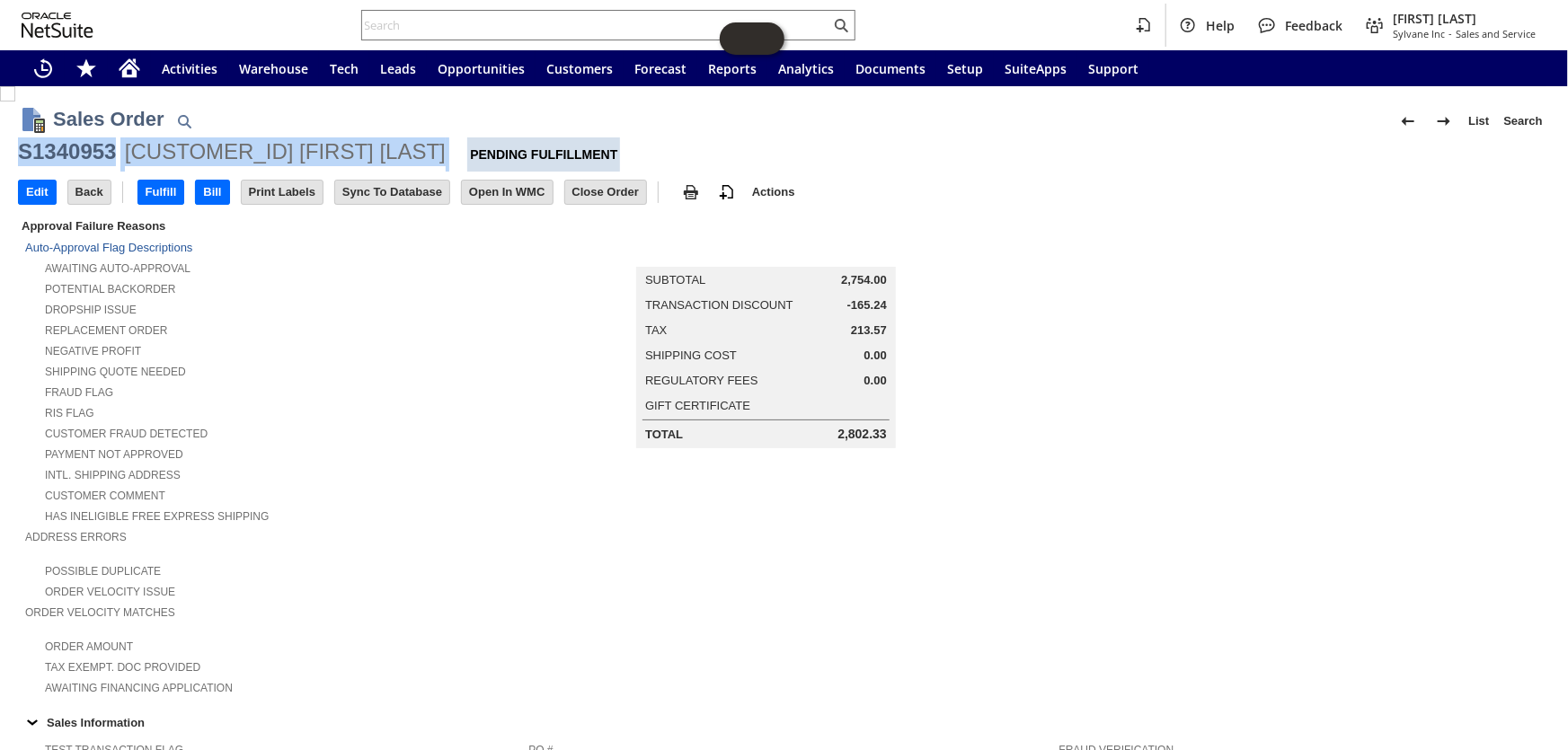 drag, startPoint x: 349, startPoint y: 155, endPoint x: 24, endPoint y: 152, distance: 325.01385 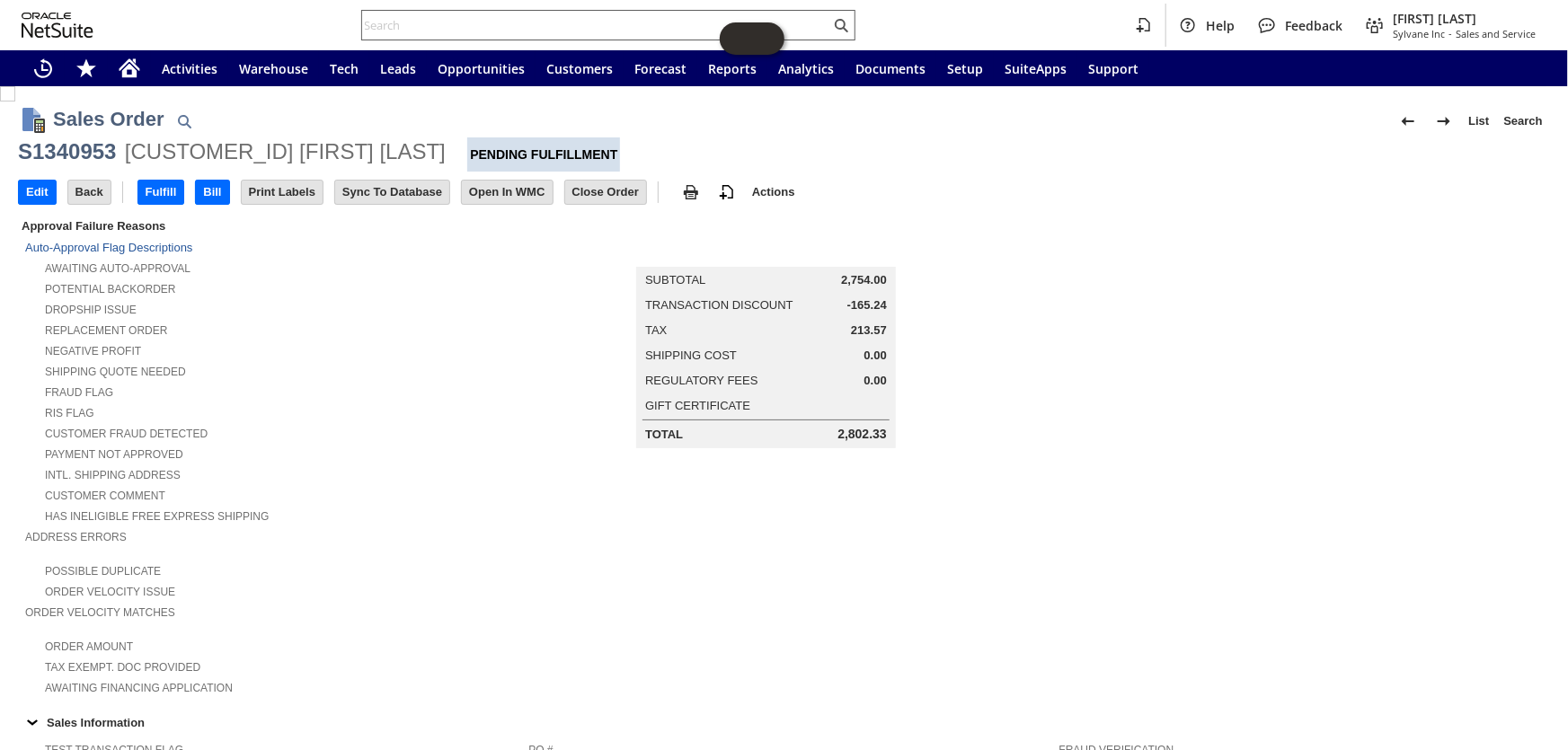 click at bounding box center (596, 25) 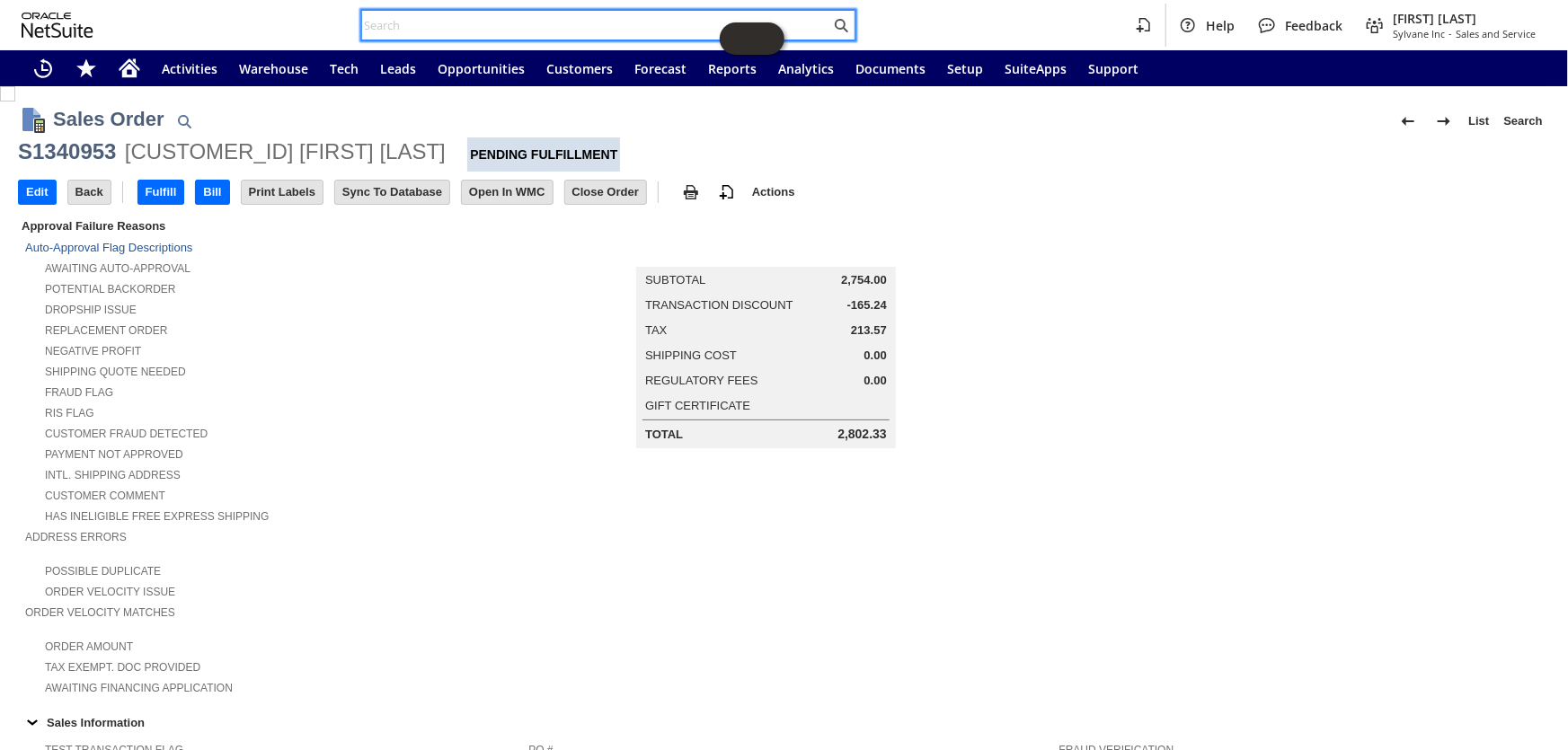 paste on "S1341679" 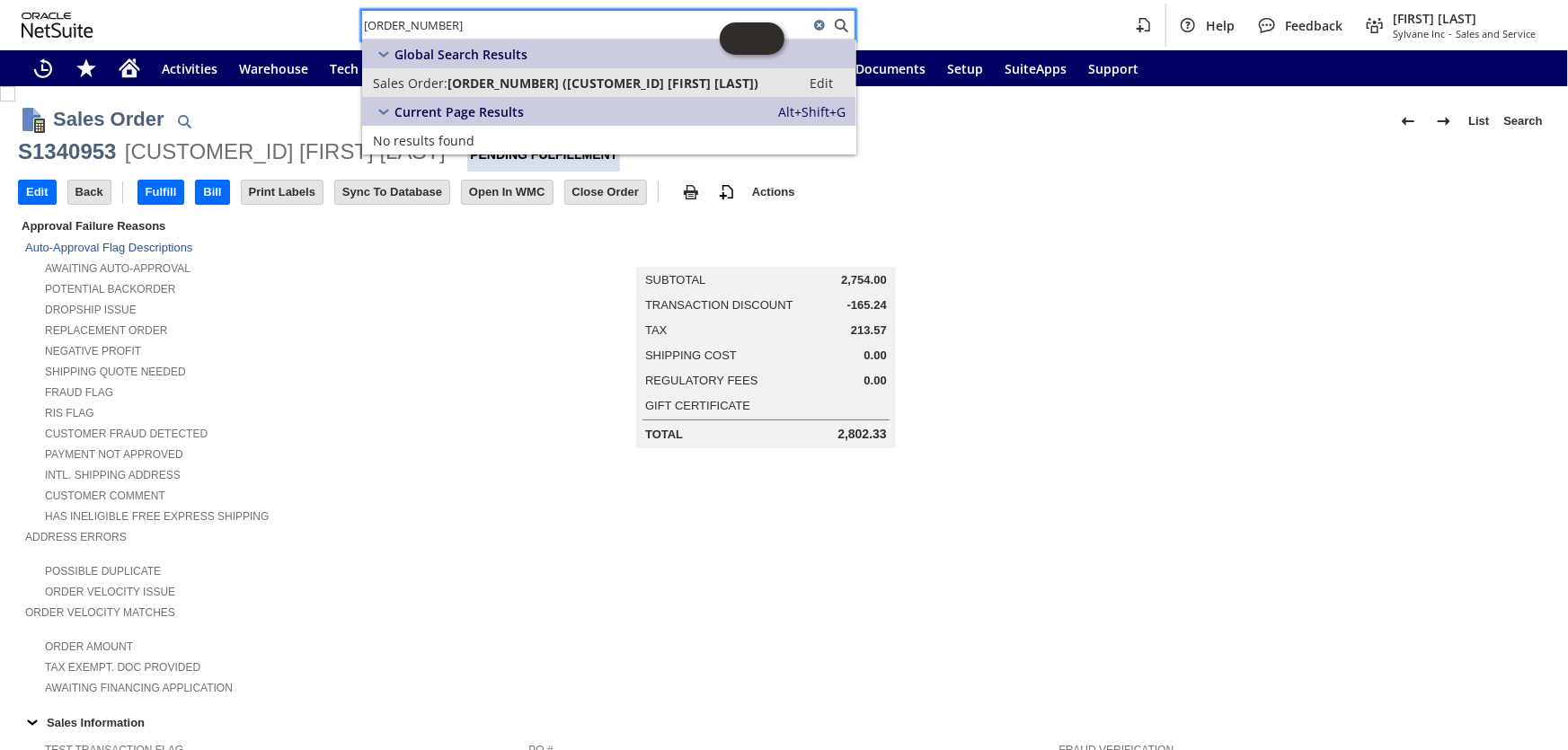 type on "S1341679" 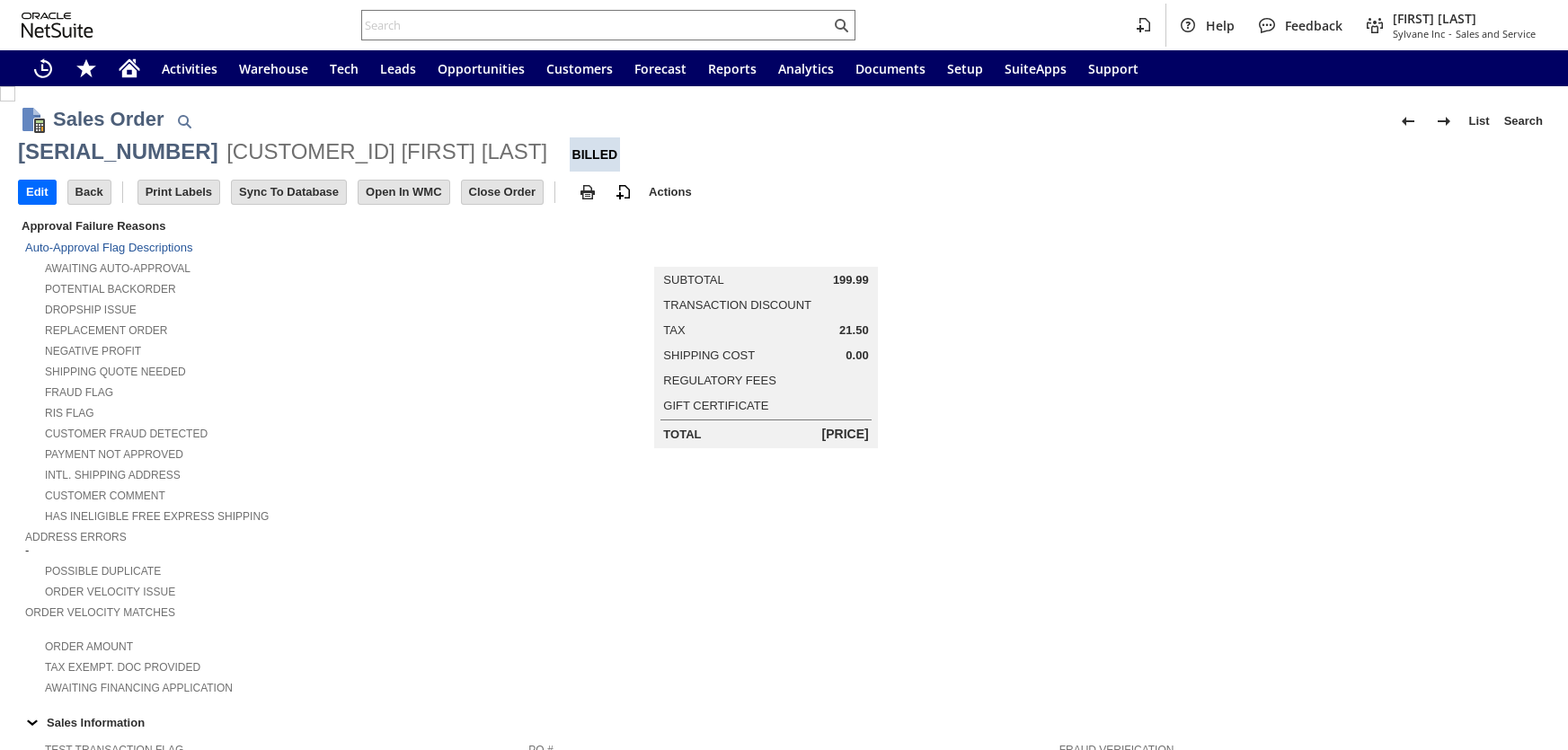 scroll, scrollTop: 0, scrollLeft: 0, axis: both 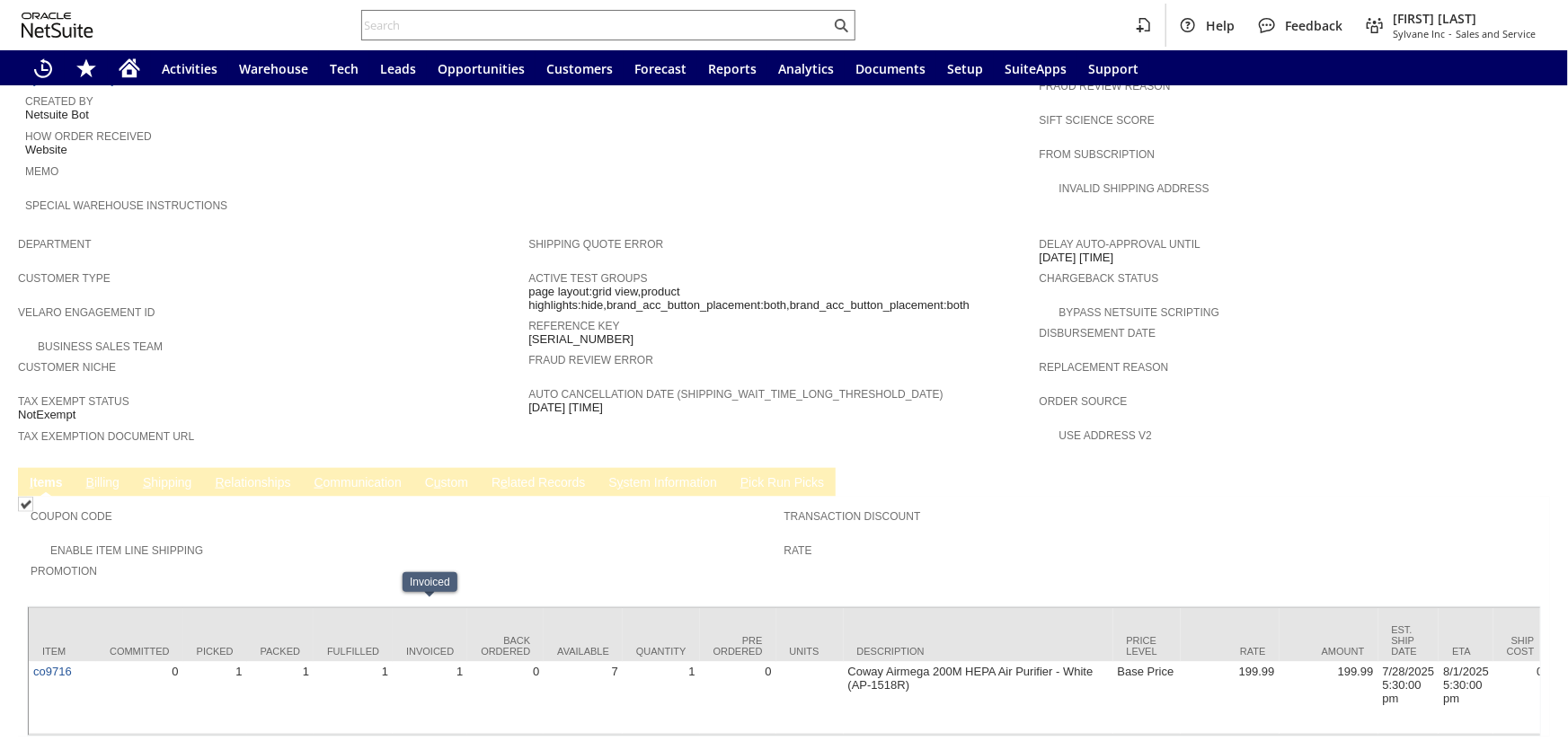 click on "B illing" at bounding box center [102, 483] 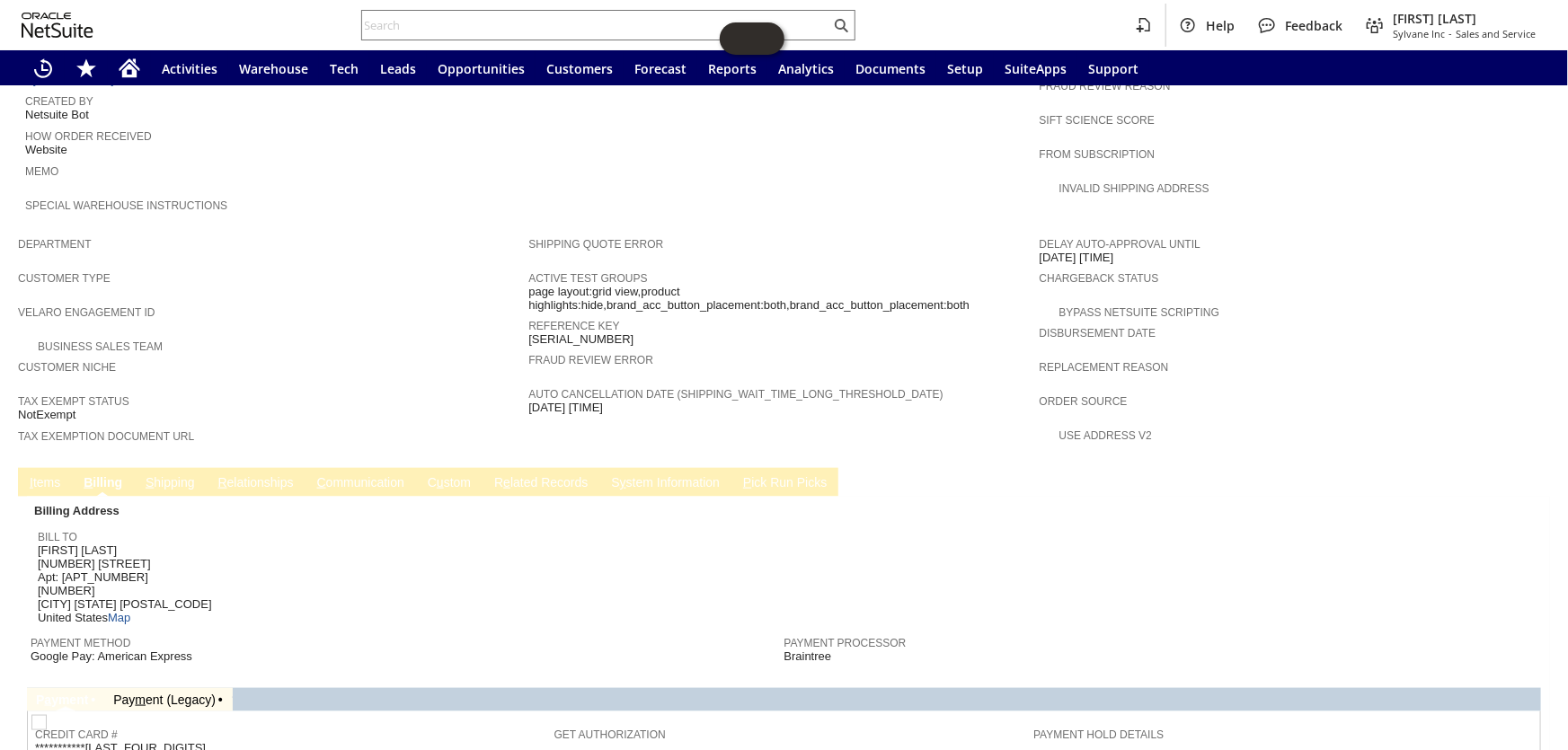click on "S hipping" at bounding box center (170, 483) 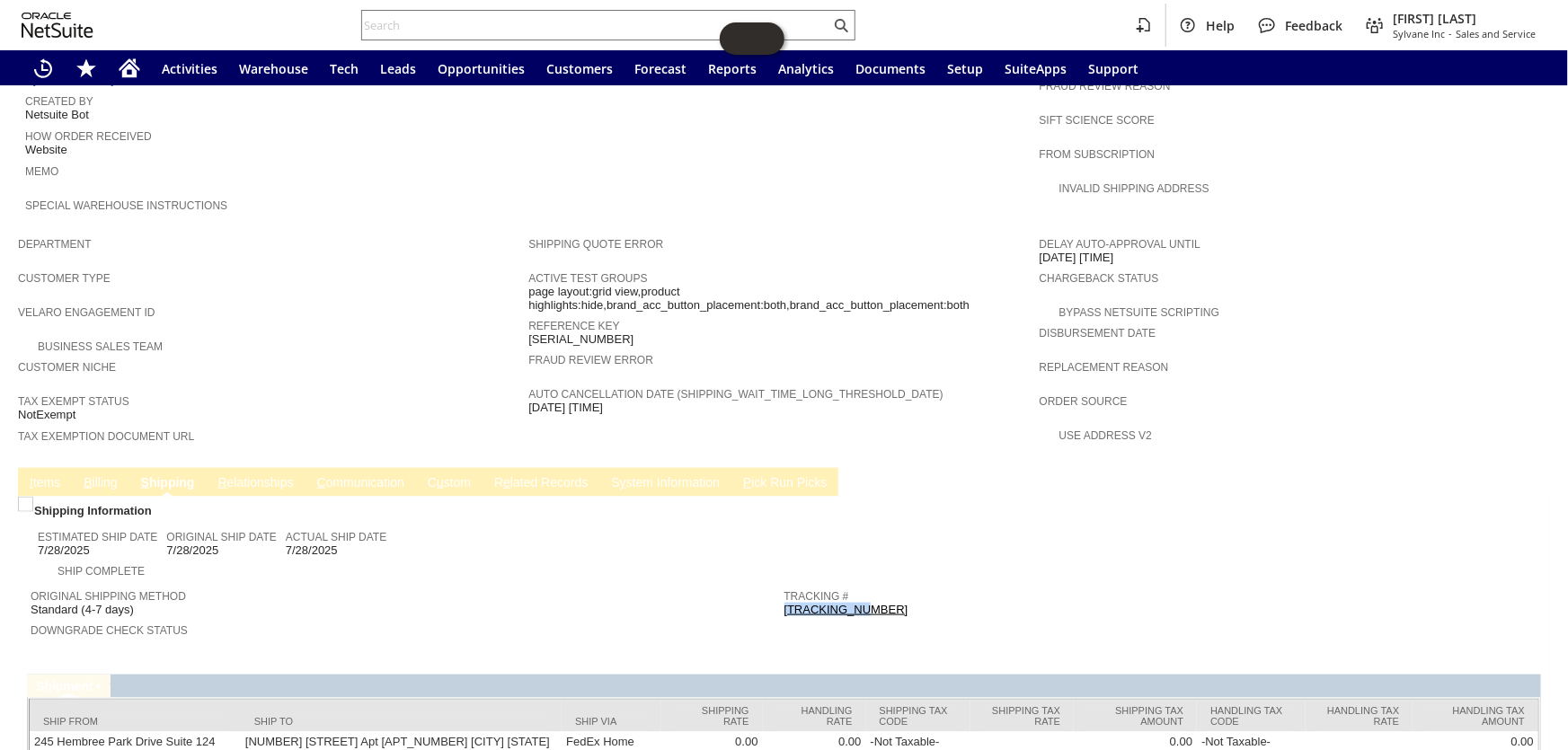 drag, startPoint x: 867, startPoint y: 547, endPoint x: 780, endPoint y: 543, distance: 87.091905 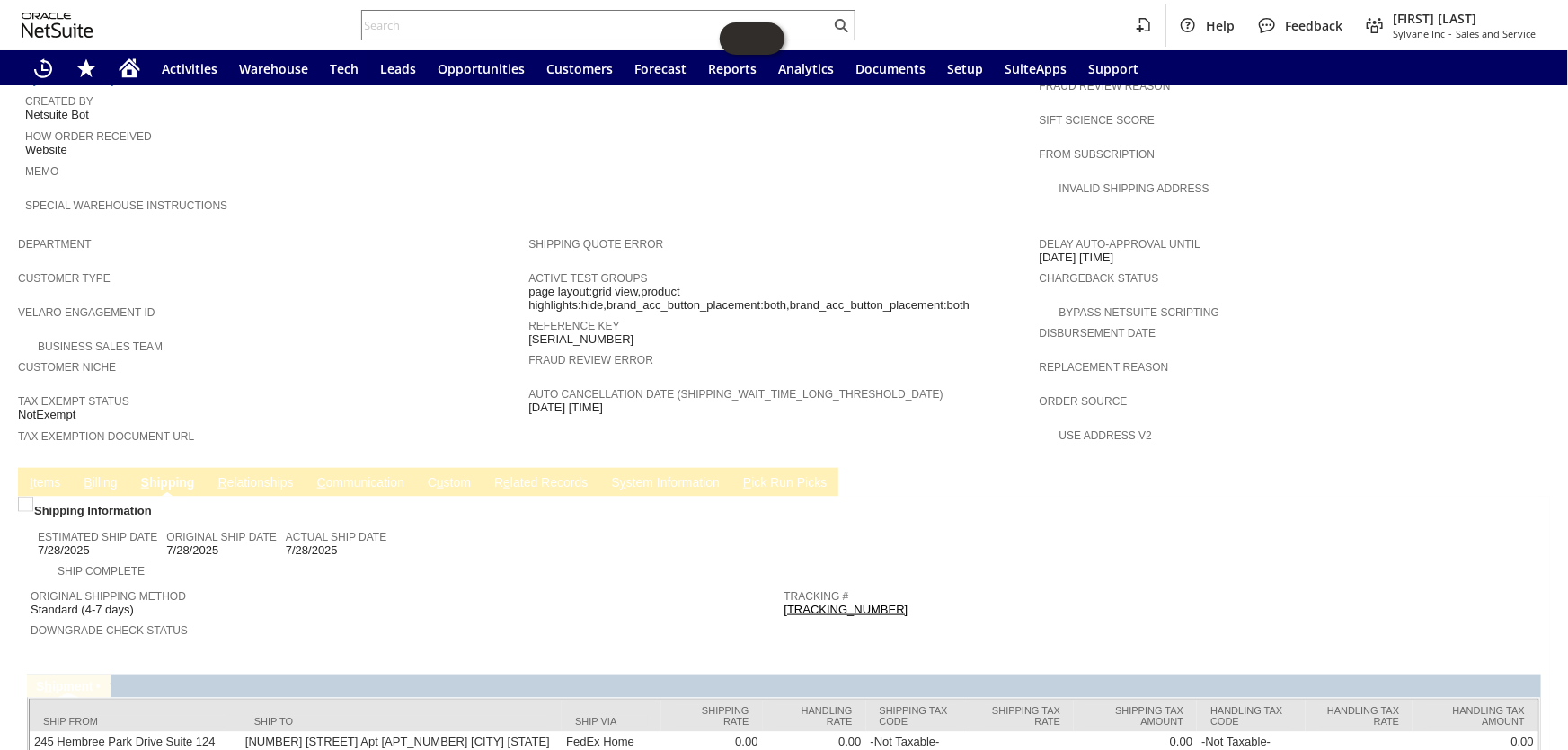 click on "Tracking #
883106593180" at bounding box center [1156, 601] 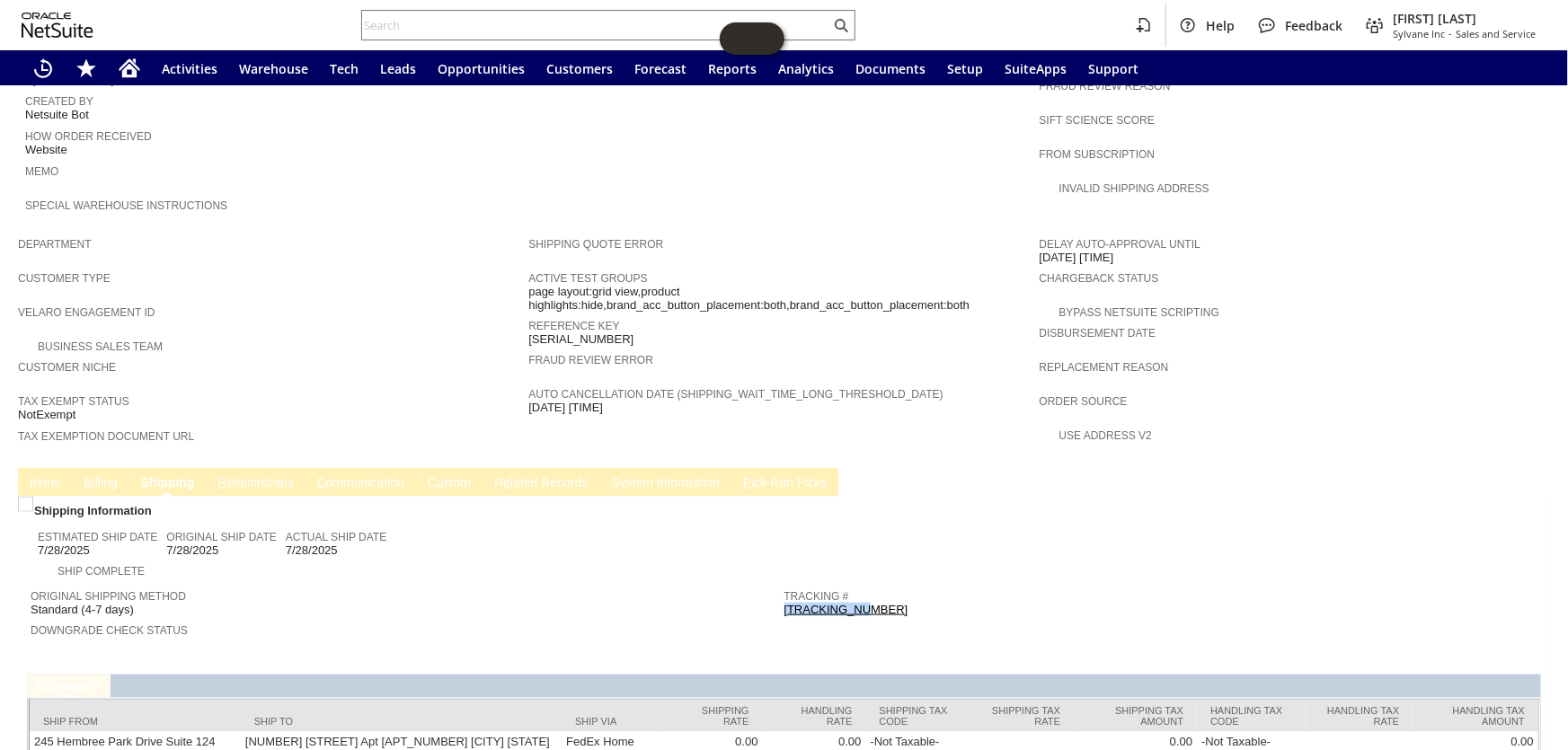 drag, startPoint x: 869, startPoint y: 543, endPoint x: 780, endPoint y: 544, distance: 89.00562 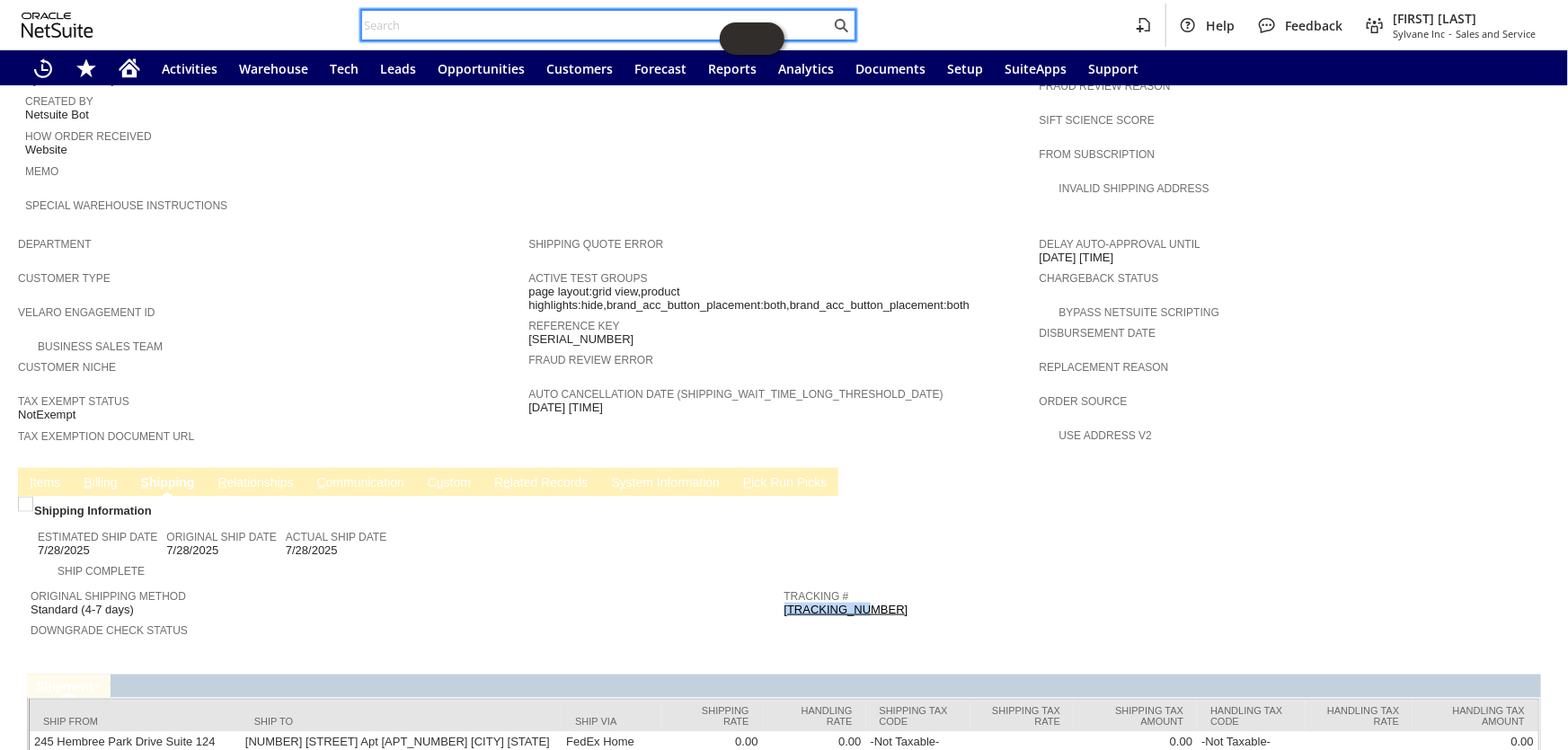 click at bounding box center [596, 25] 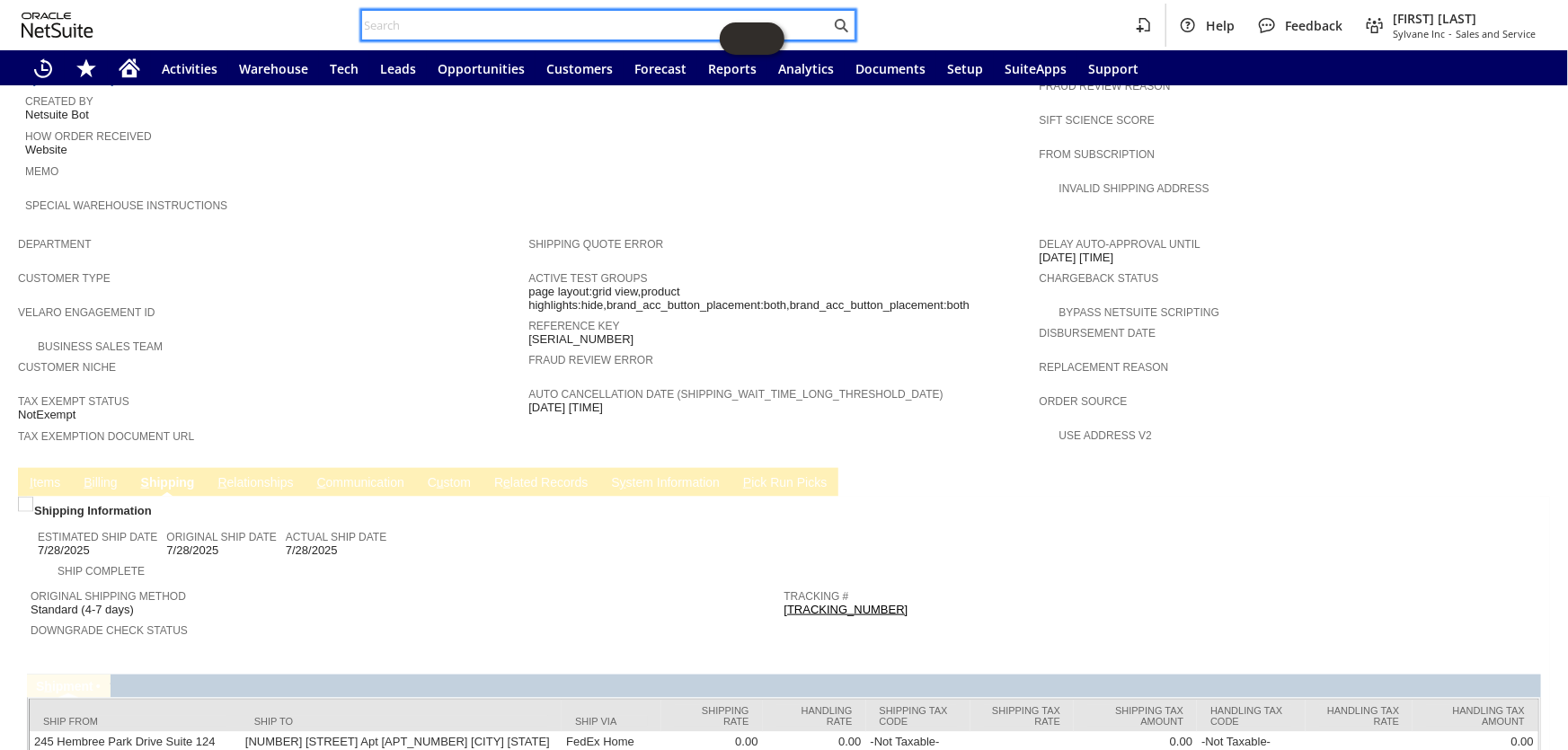paste on "112-6944588-9582635" 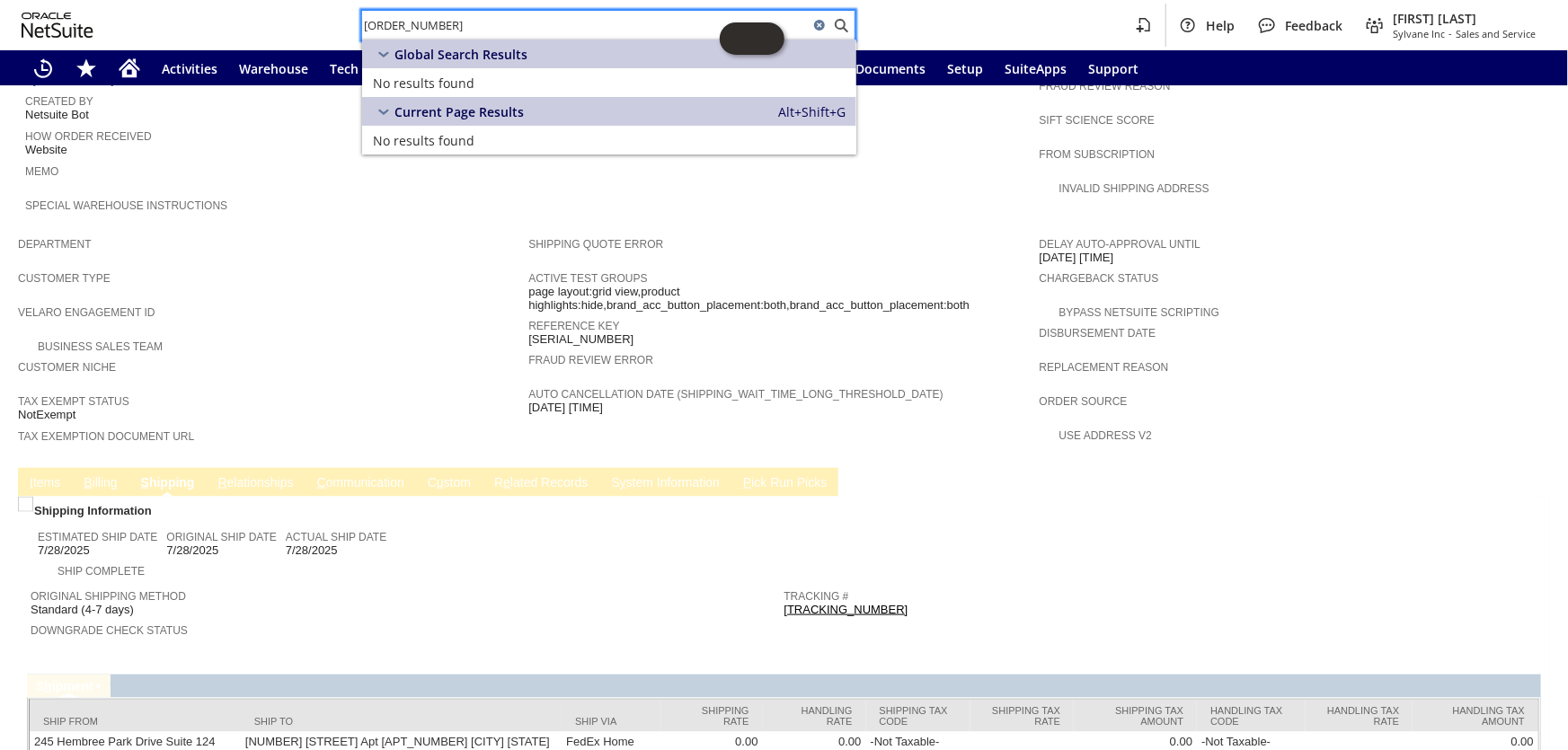 click on "112-6944588-9582635" at bounding box center [585, 25] 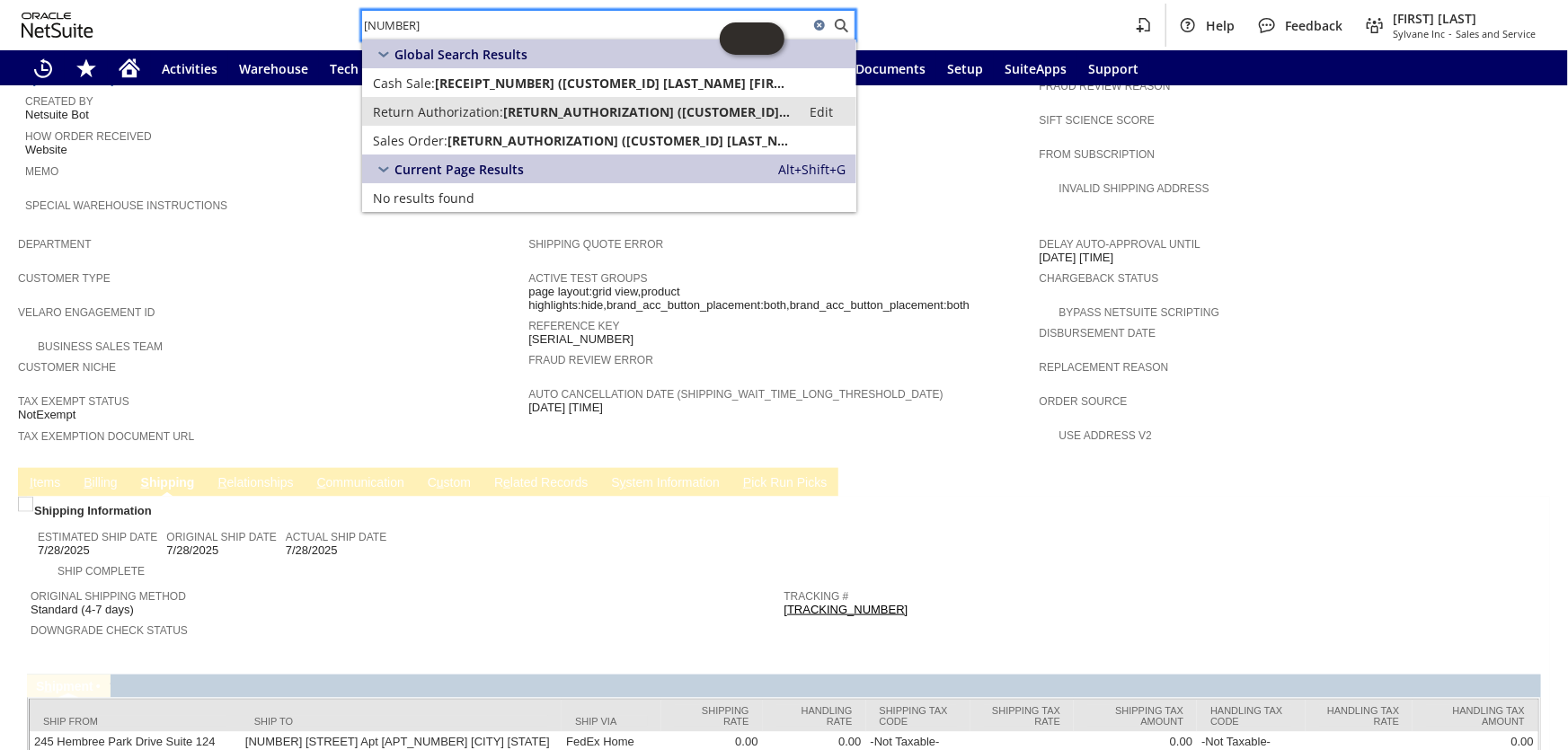 type on "109017859415376" 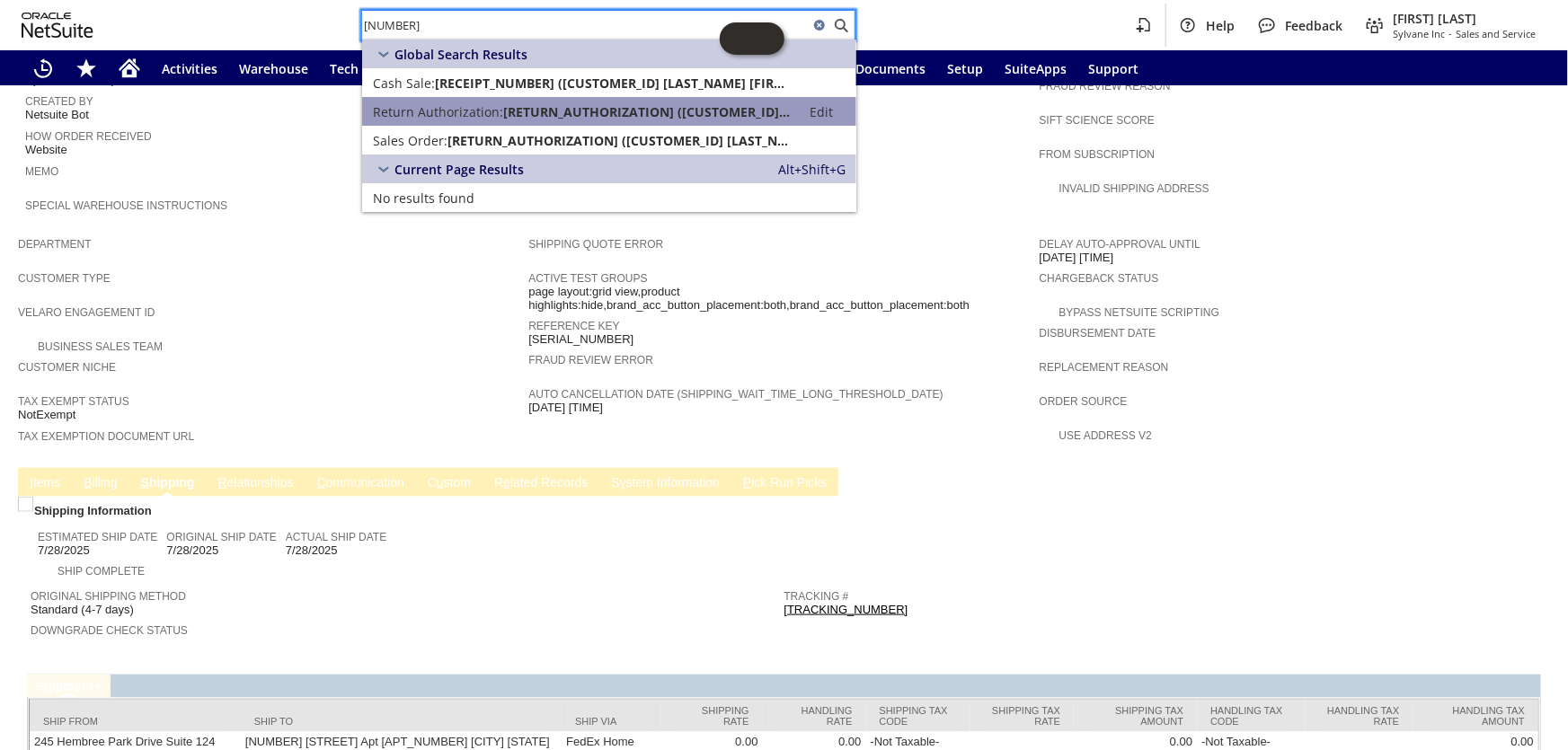 click on "Return Authorization:" at bounding box center (438, 111) 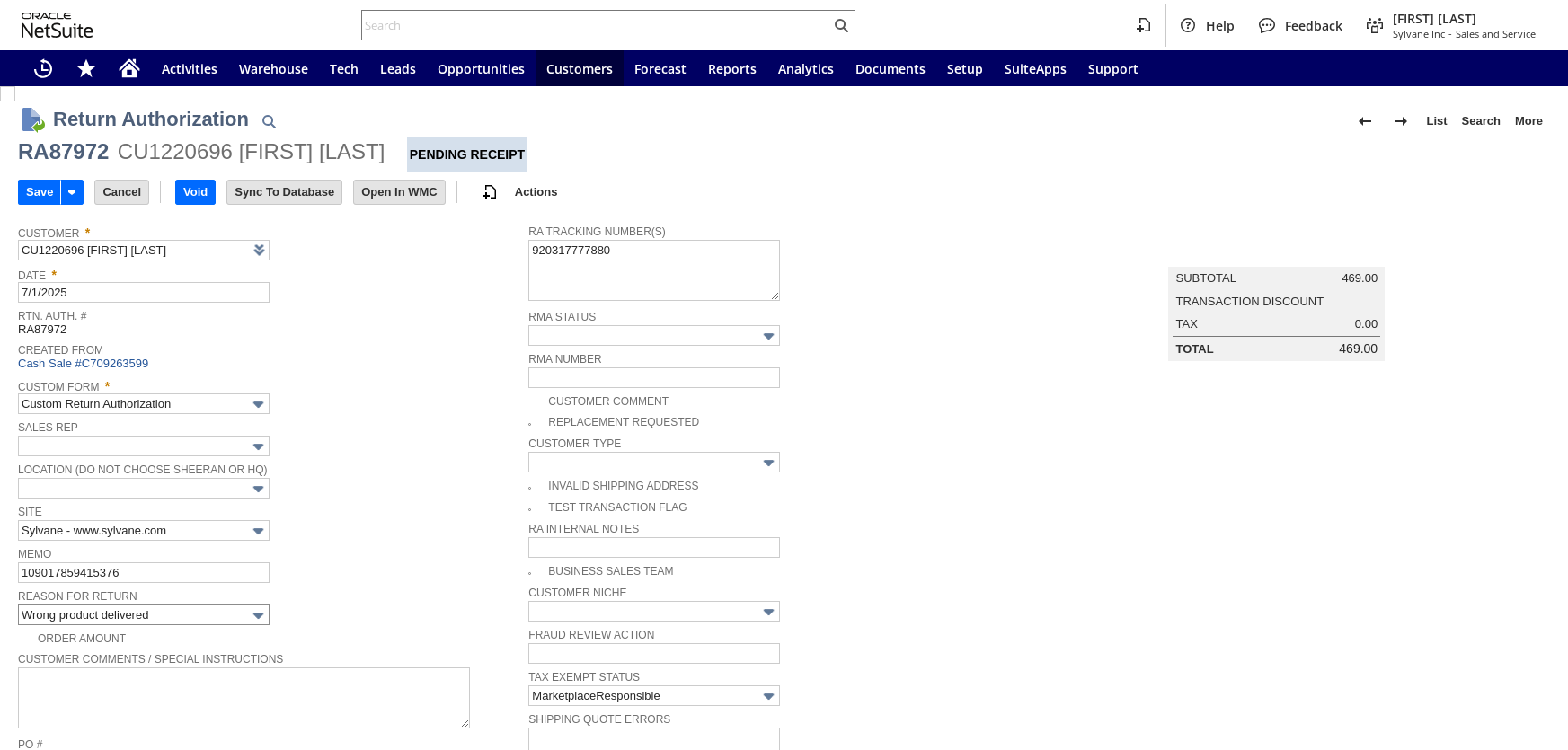 scroll, scrollTop: 0, scrollLeft: 0, axis: both 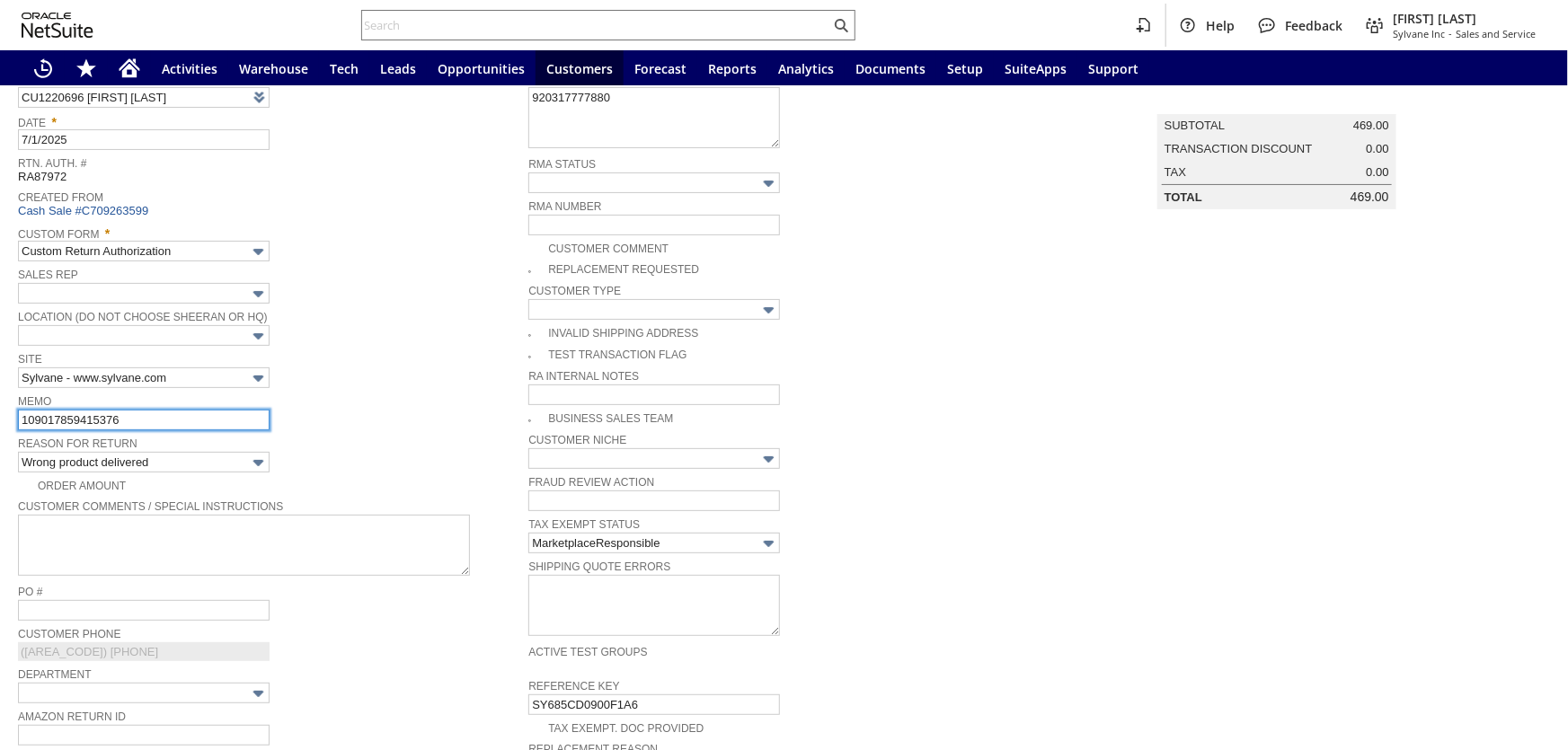 click on "[NUMBER]" at bounding box center [144, 419] 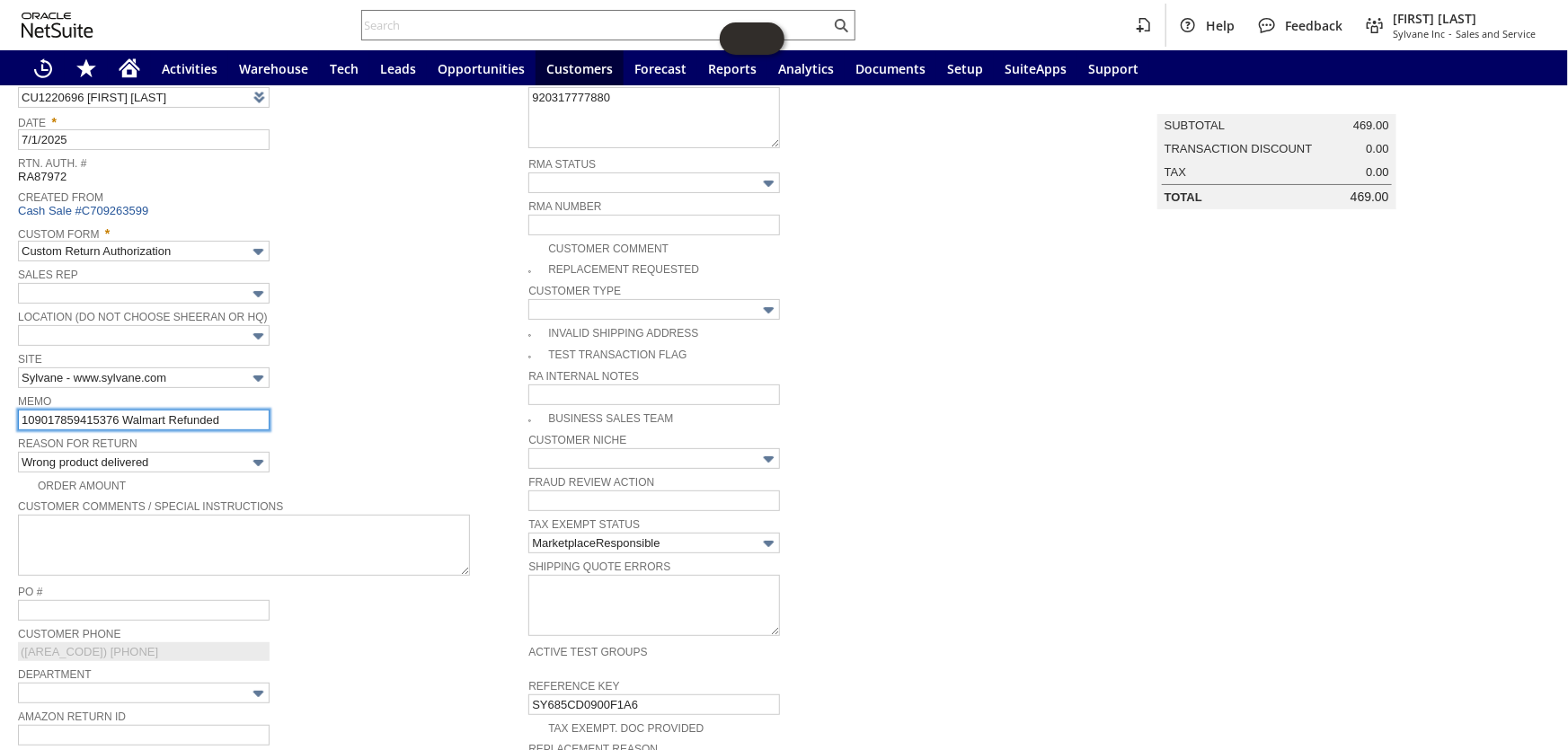 scroll, scrollTop: 0, scrollLeft: 0, axis: both 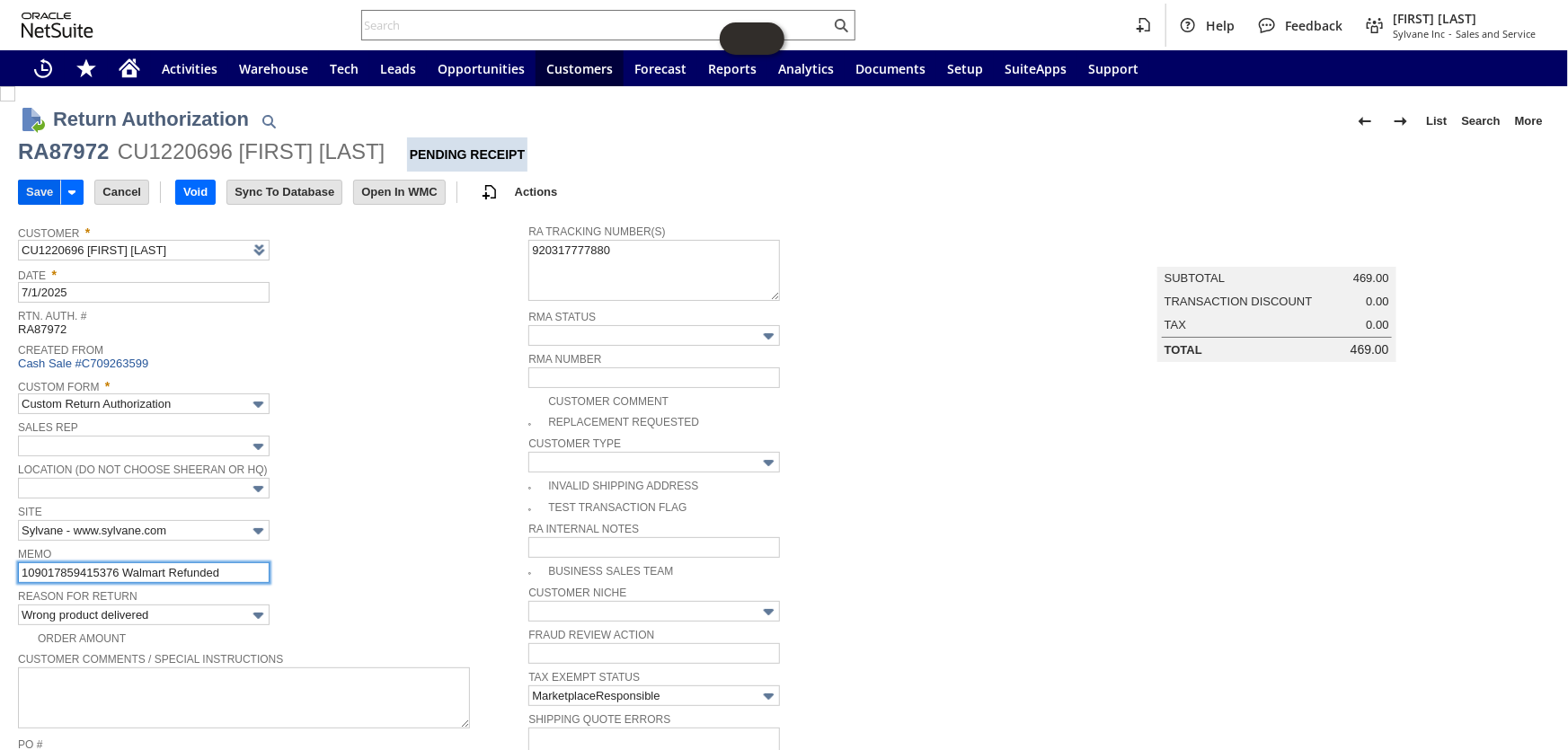 type on "109017859415376 Walmart Refunded" 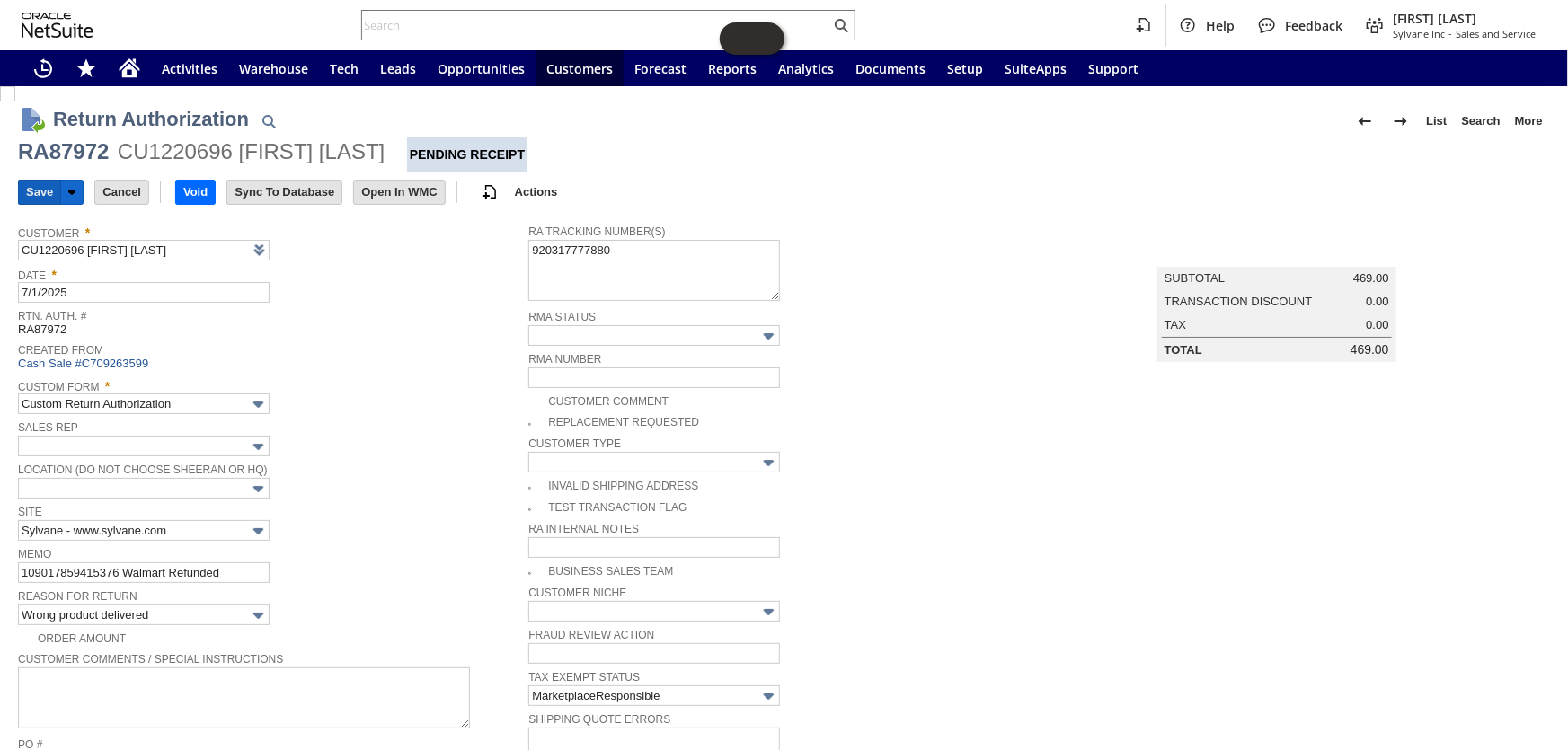 click on "Save" at bounding box center (40, 192) 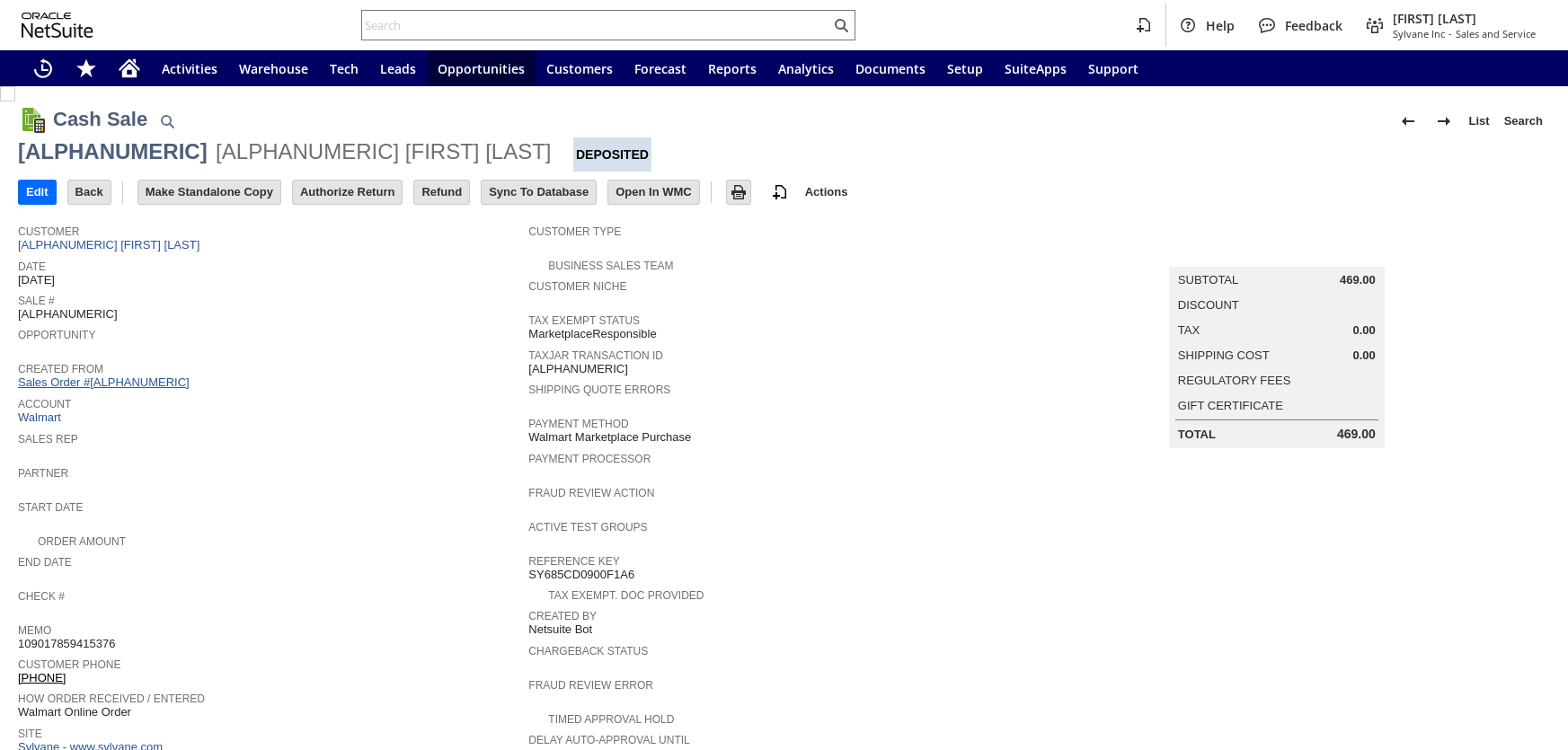 scroll, scrollTop: 0, scrollLeft: 0, axis: both 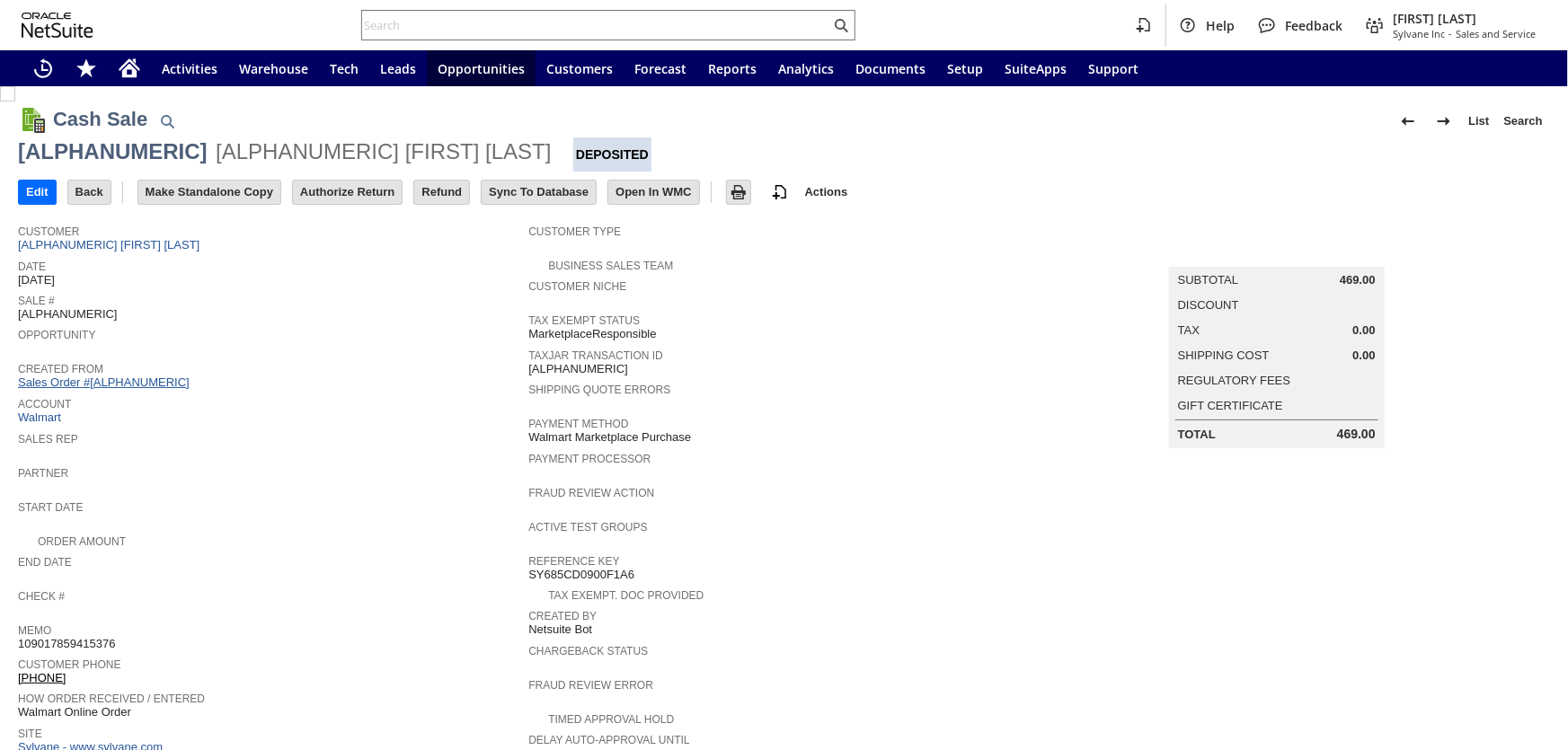 click on "Sales Order #[ALPHANUMERIC]" at bounding box center [106, 382] 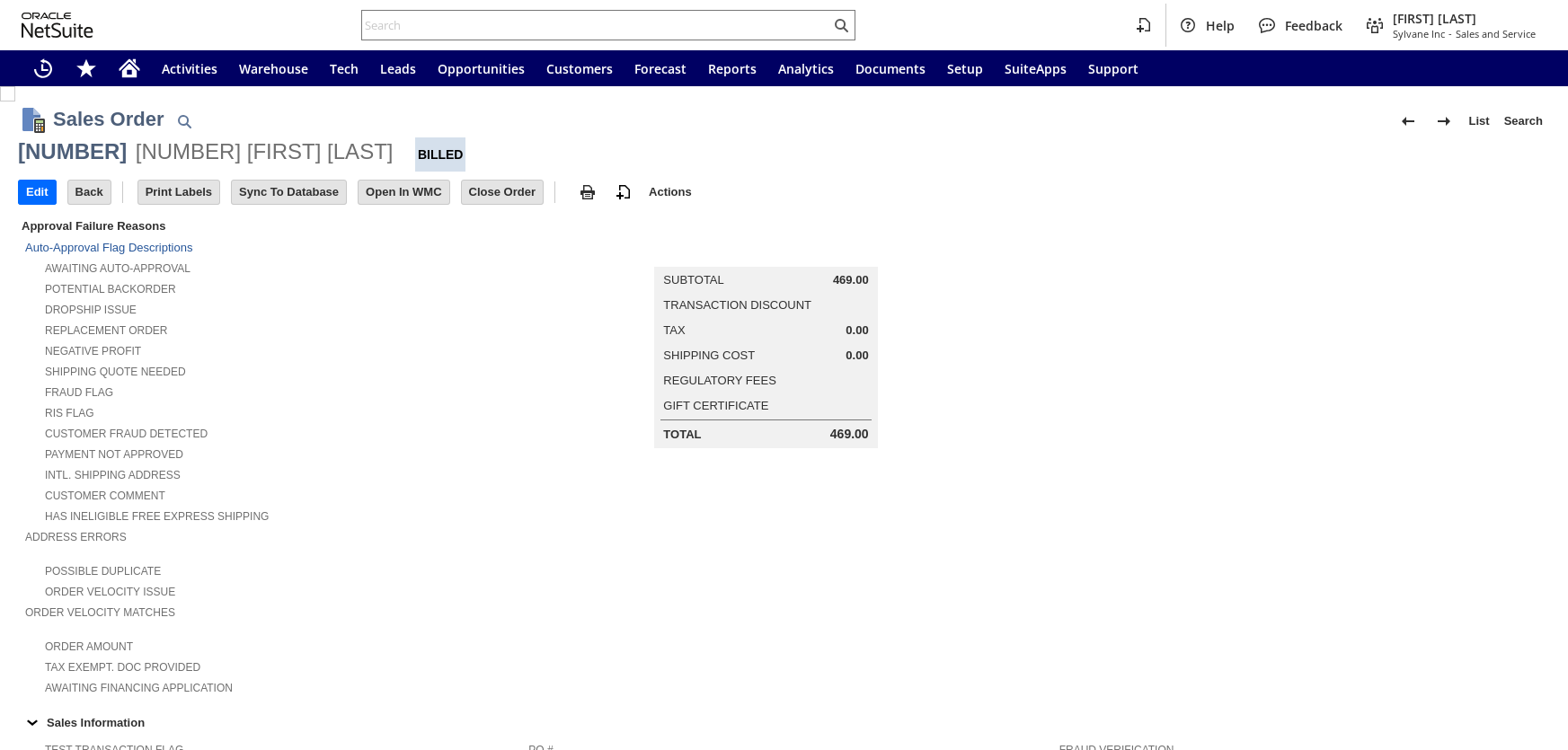 scroll, scrollTop: 0, scrollLeft: 0, axis: both 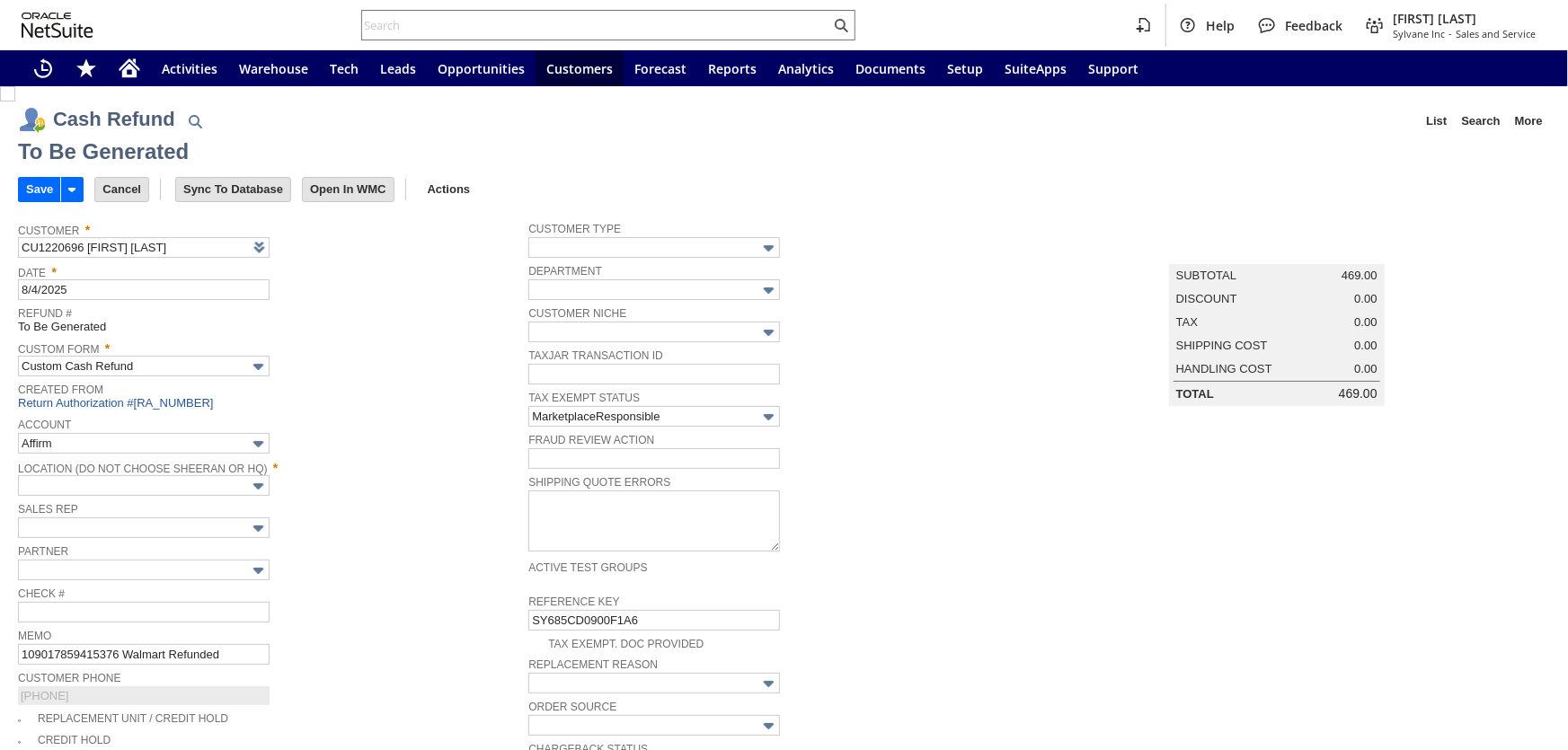 type on "Walmart" 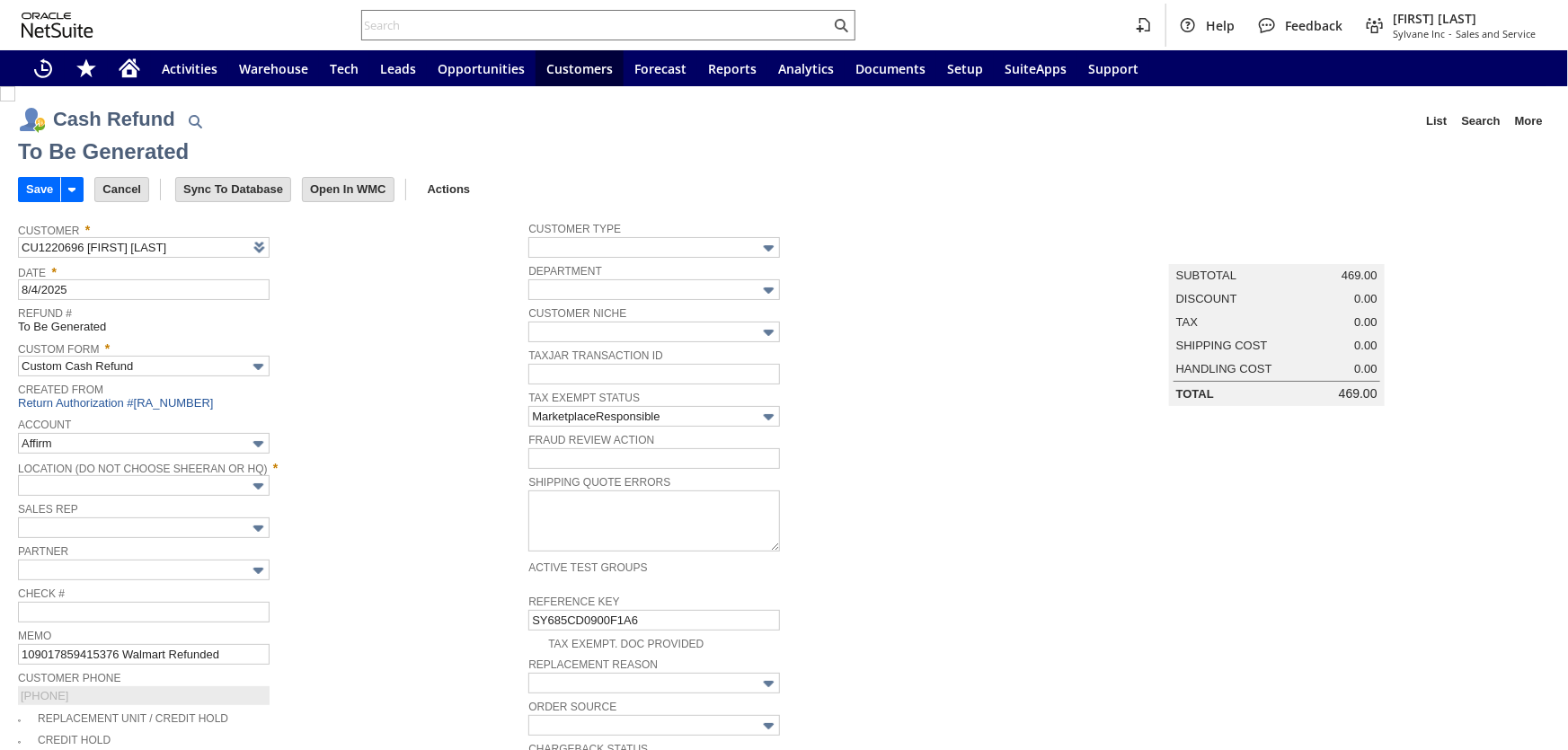 type on "Headquarters : Head...s : Pending Testing" 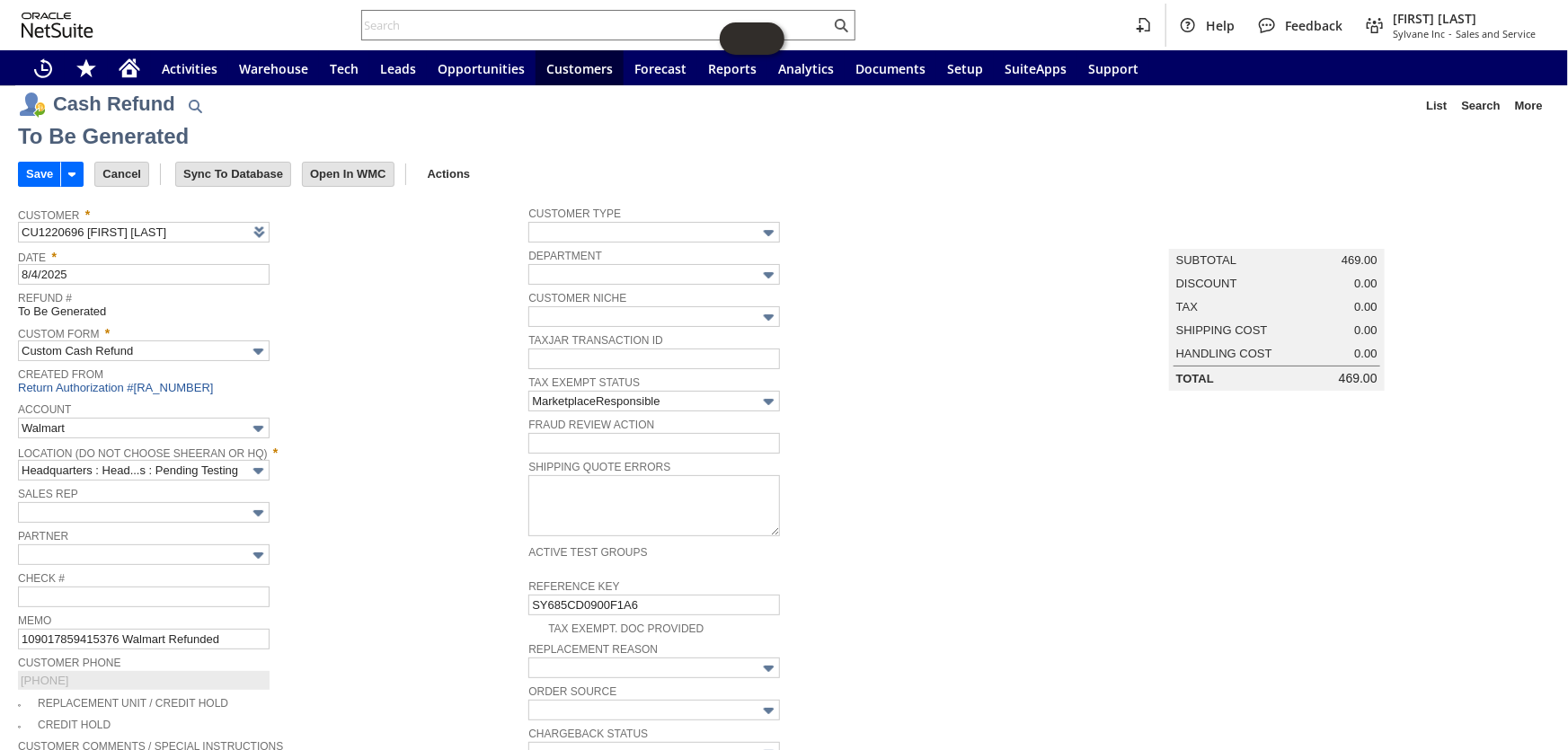 scroll, scrollTop: 0, scrollLeft: 0, axis: both 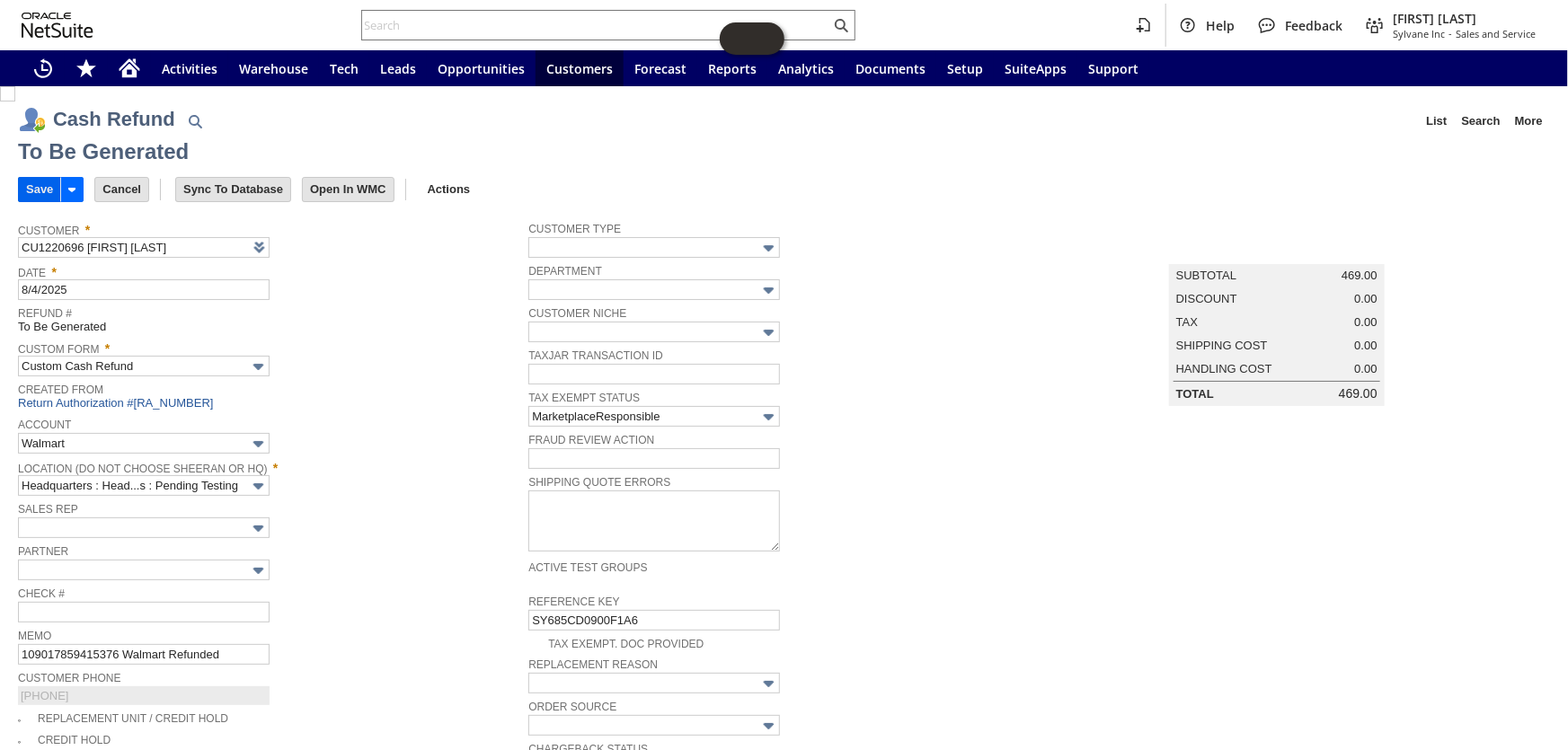 click on "Save" at bounding box center (40, 190) 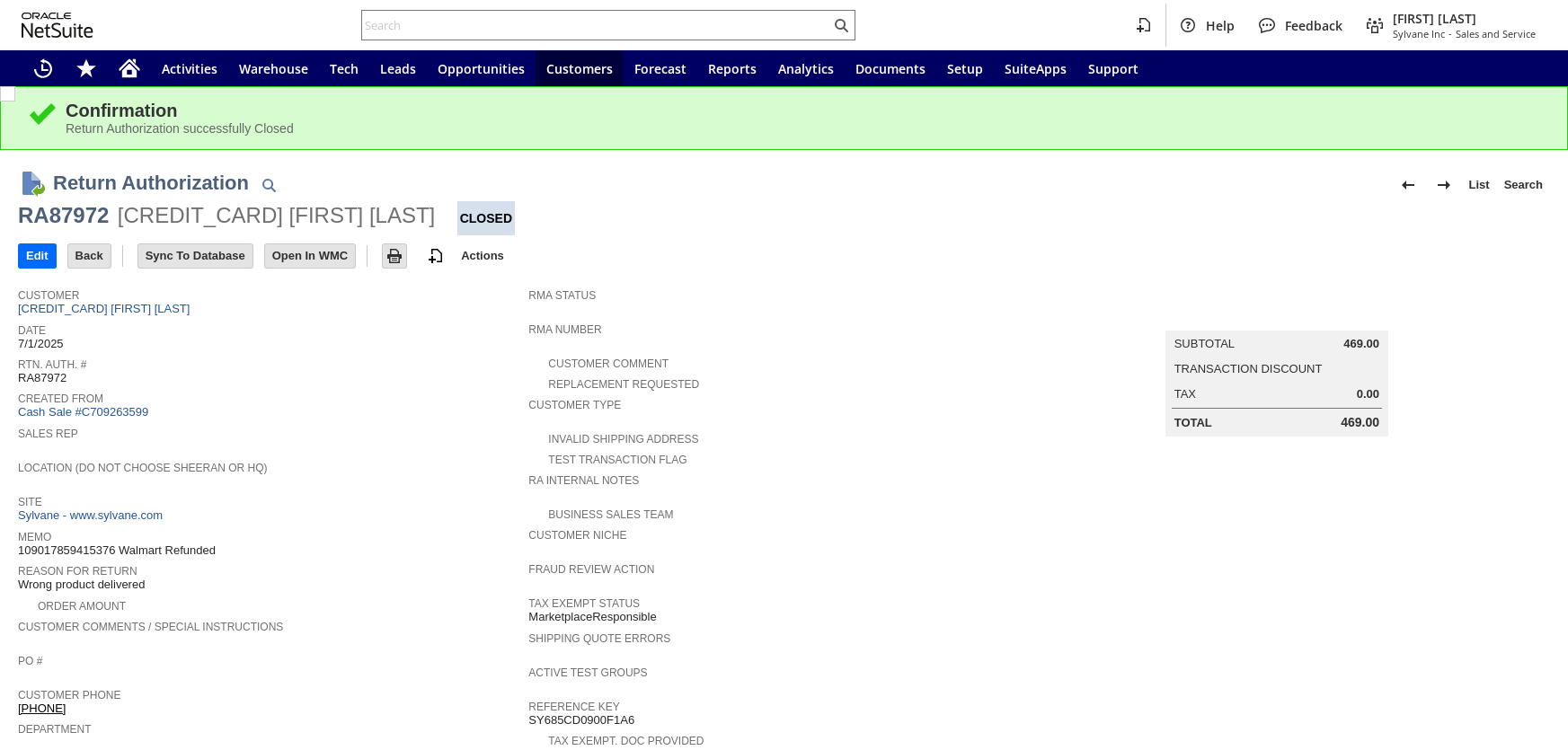 scroll, scrollTop: 0, scrollLeft: 0, axis: both 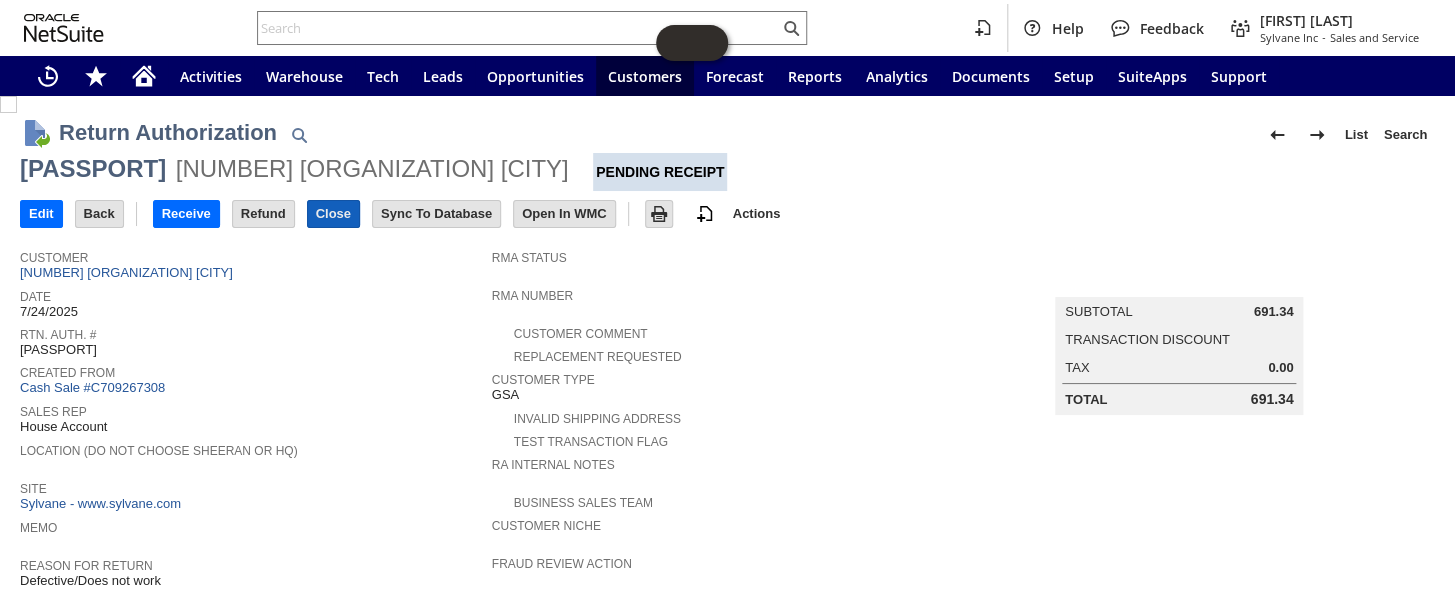 click on "Close" at bounding box center (333, 214) 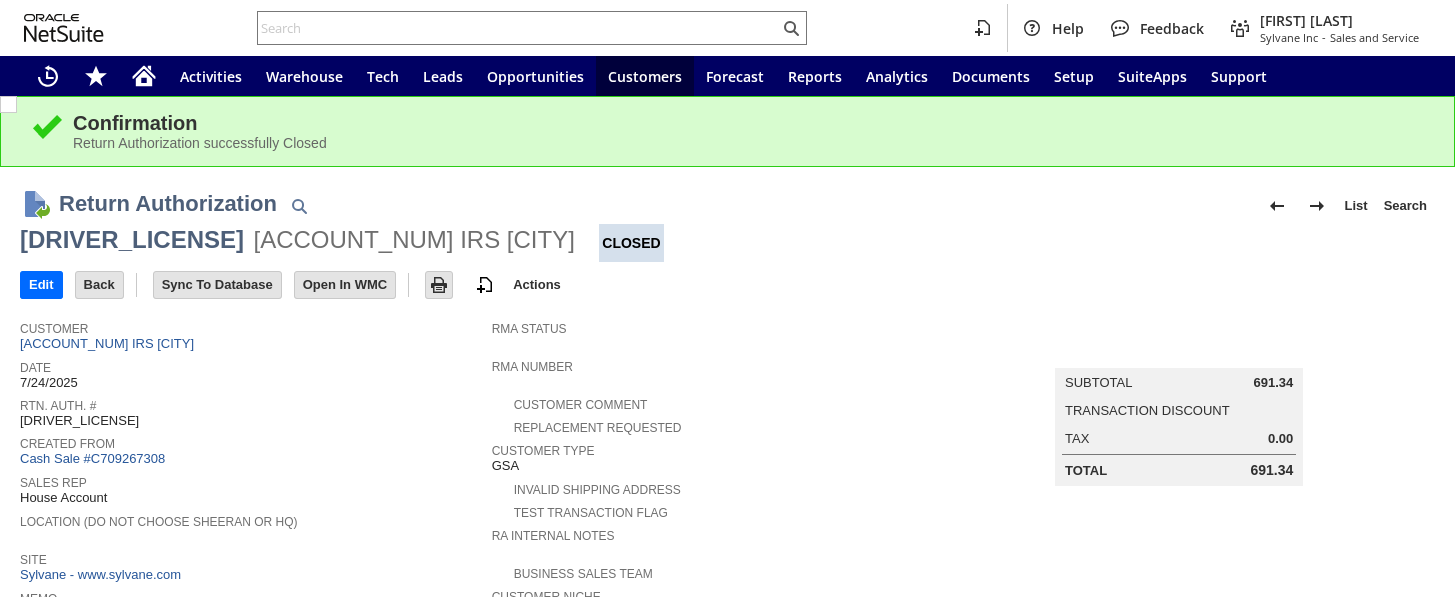 scroll, scrollTop: 0, scrollLeft: 0, axis: both 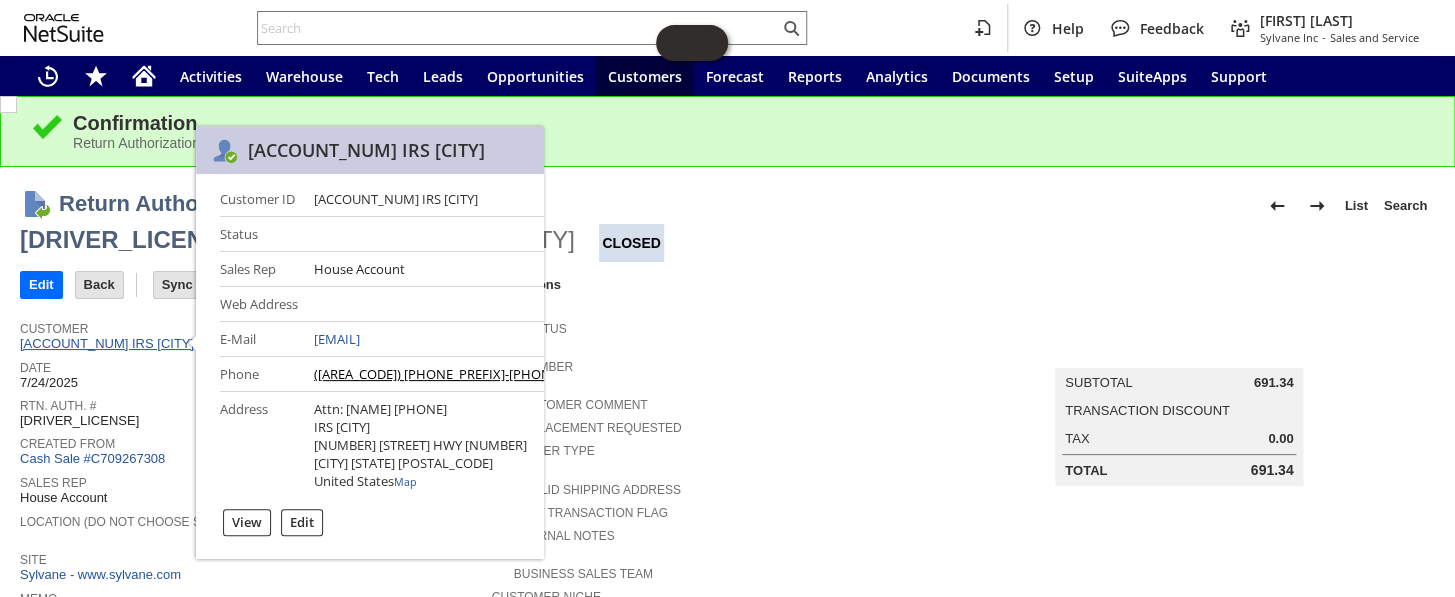 click on "CU1217215 IRS [CITY]" at bounding box center (109, 343) 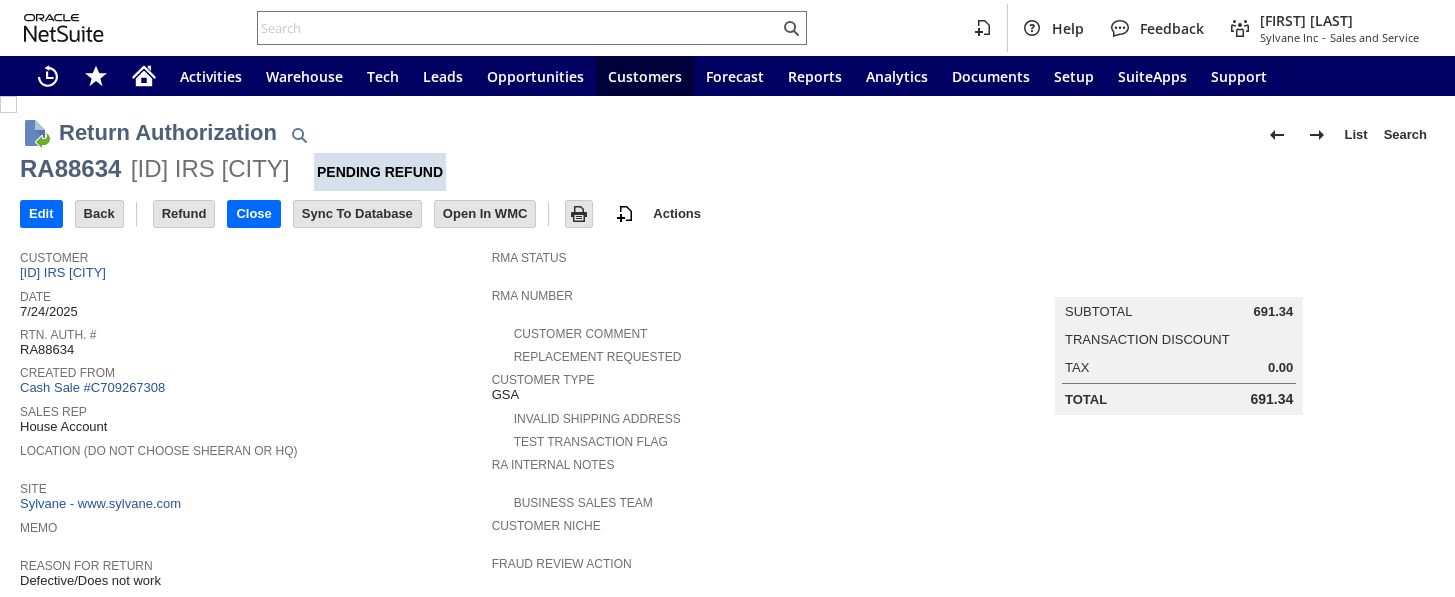 scroll, scrollTop: 0, scrollLeft: 0, axis: both 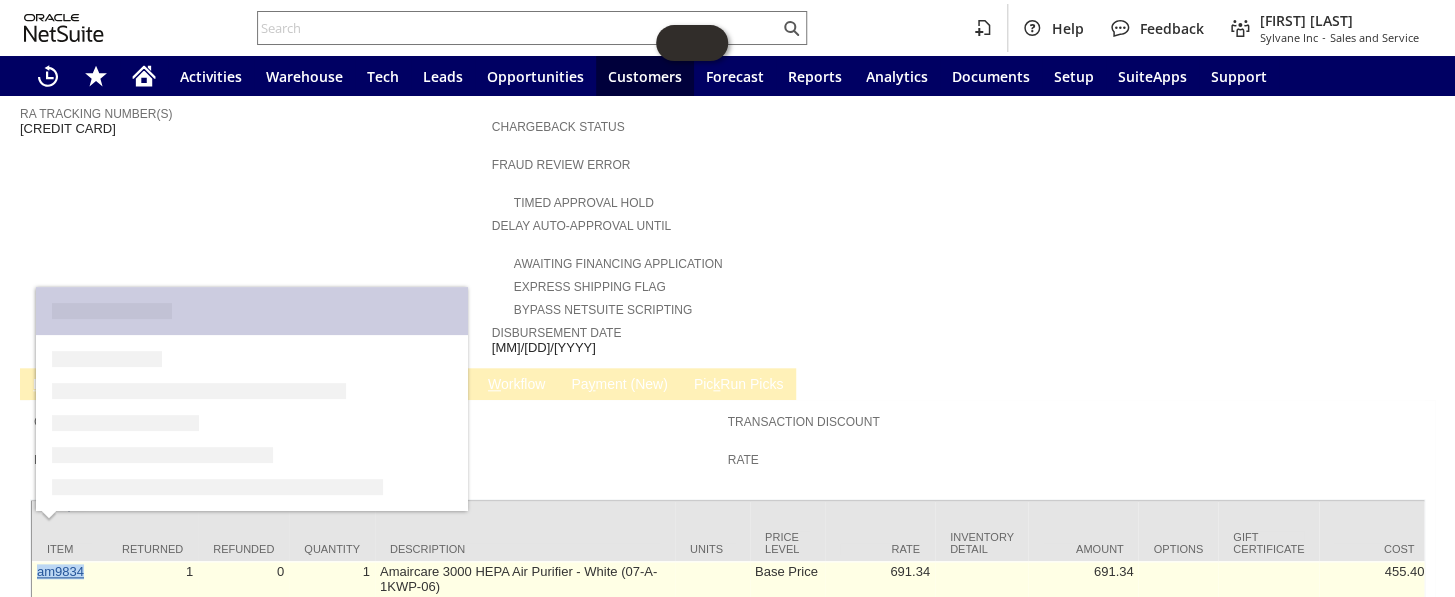 drag, startPoint x: 90, startPoint y: 527, endPoint x: 39, endPoint y: 527, distance: 51 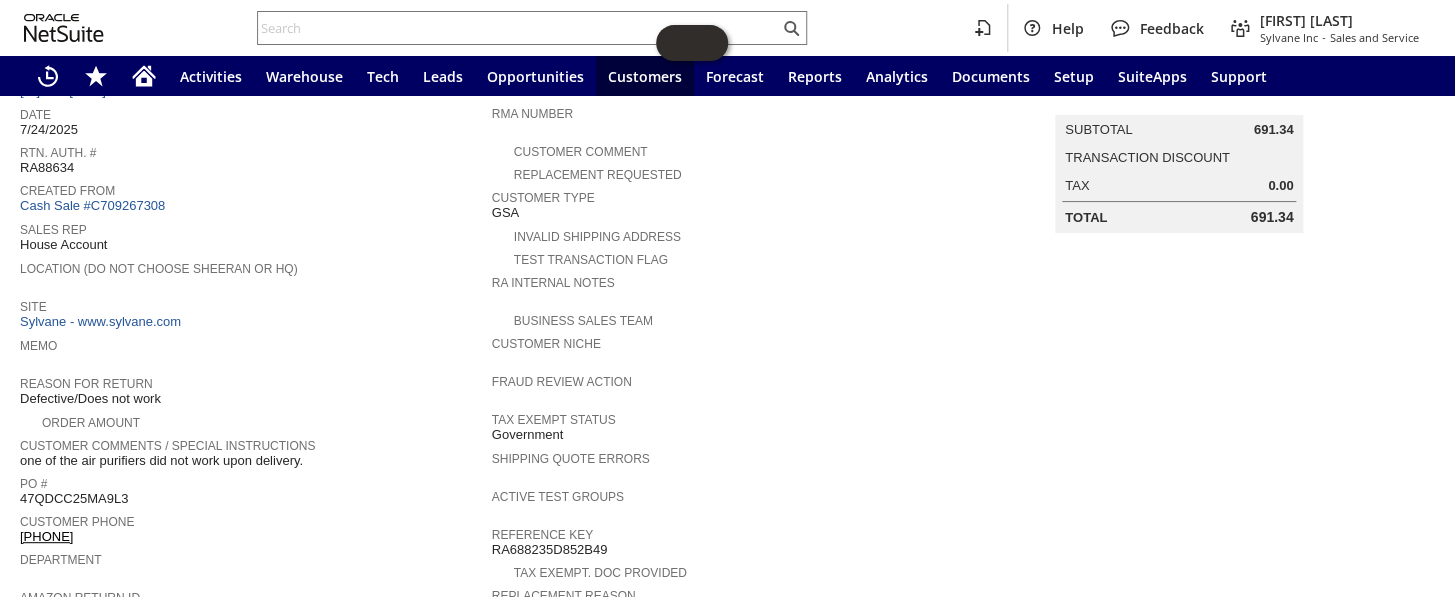 scroll, scrollTop: 181, scrollLeft: 0, axis: vertical 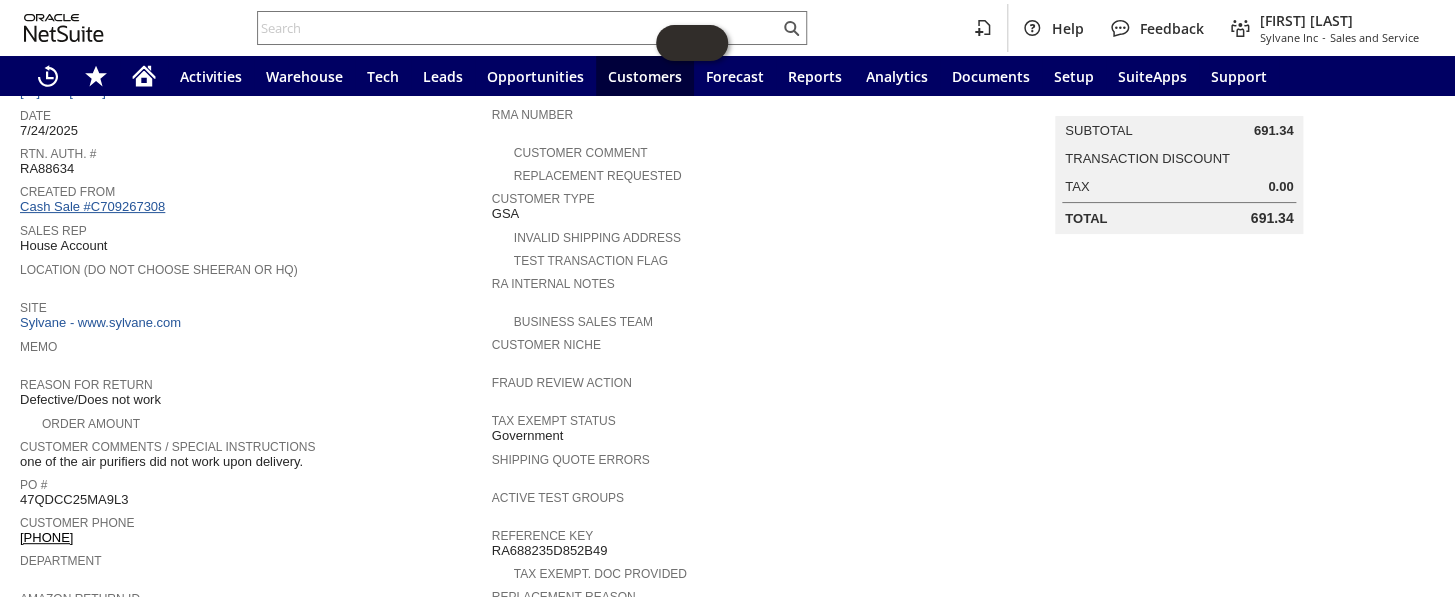 click on "Cash Sale #C709267308" at bounding box center [92, 206] 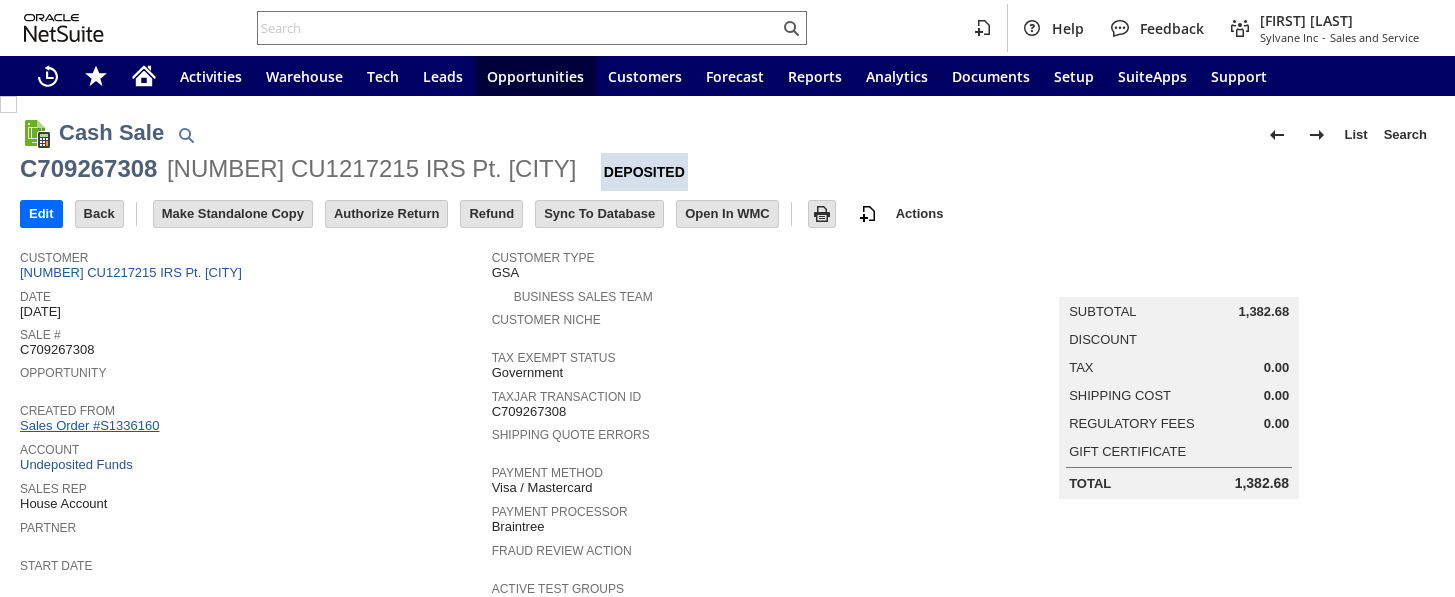 scroll, scrollTop: 0, scrollLeft: 0, axis: both 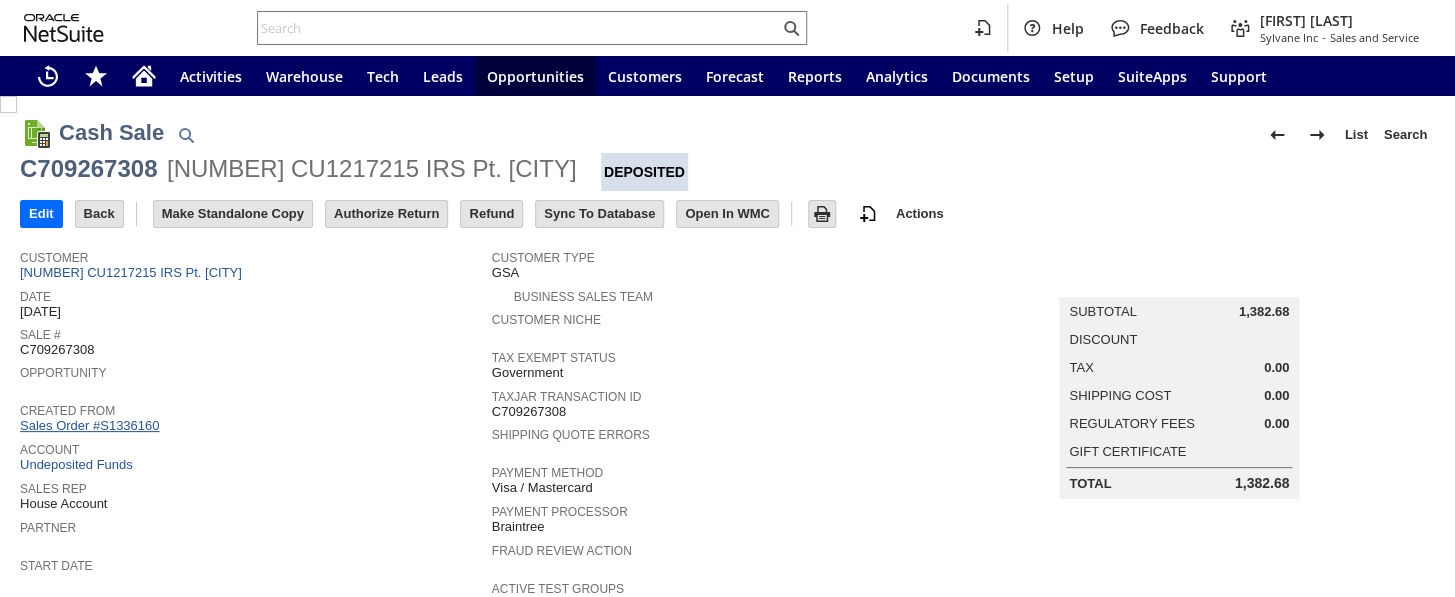 click on "Sales Order #S1336160" at bounding box center (92, 425) 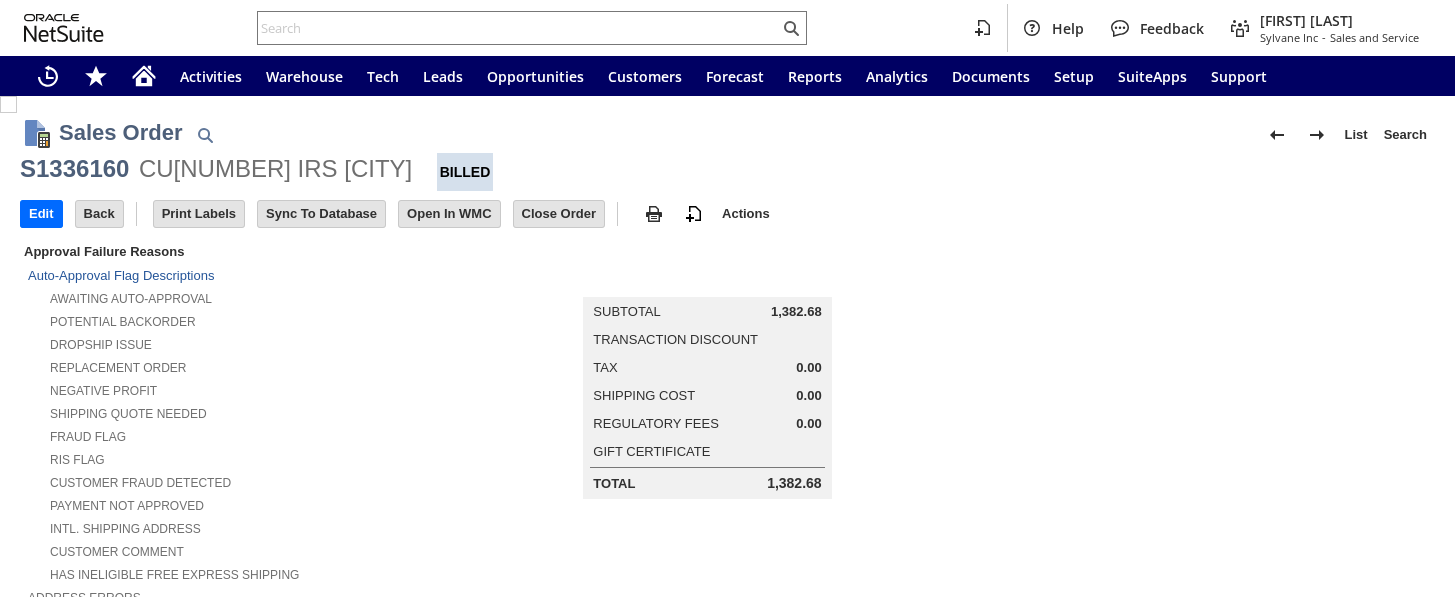 scroll, scrollTop: 0, scrollLeft: 0, axis: both 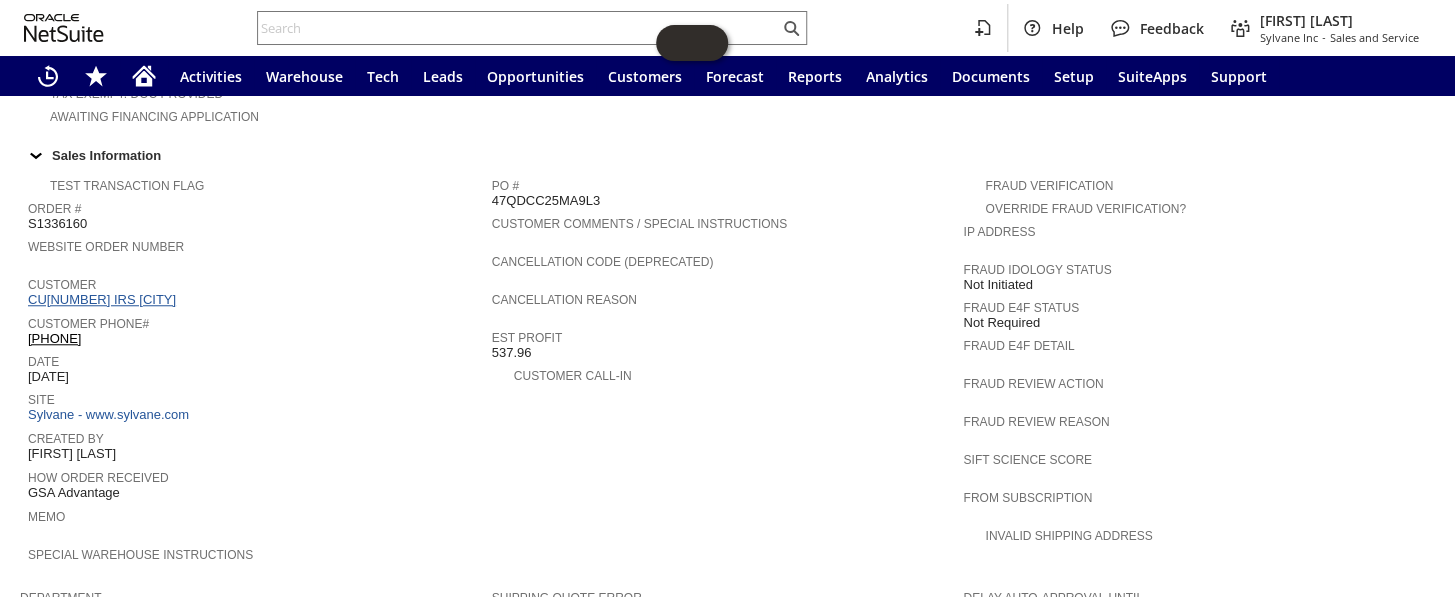 click on "CU1217215 IRS Pt. St Lucie" at bounding box center [104, 299] 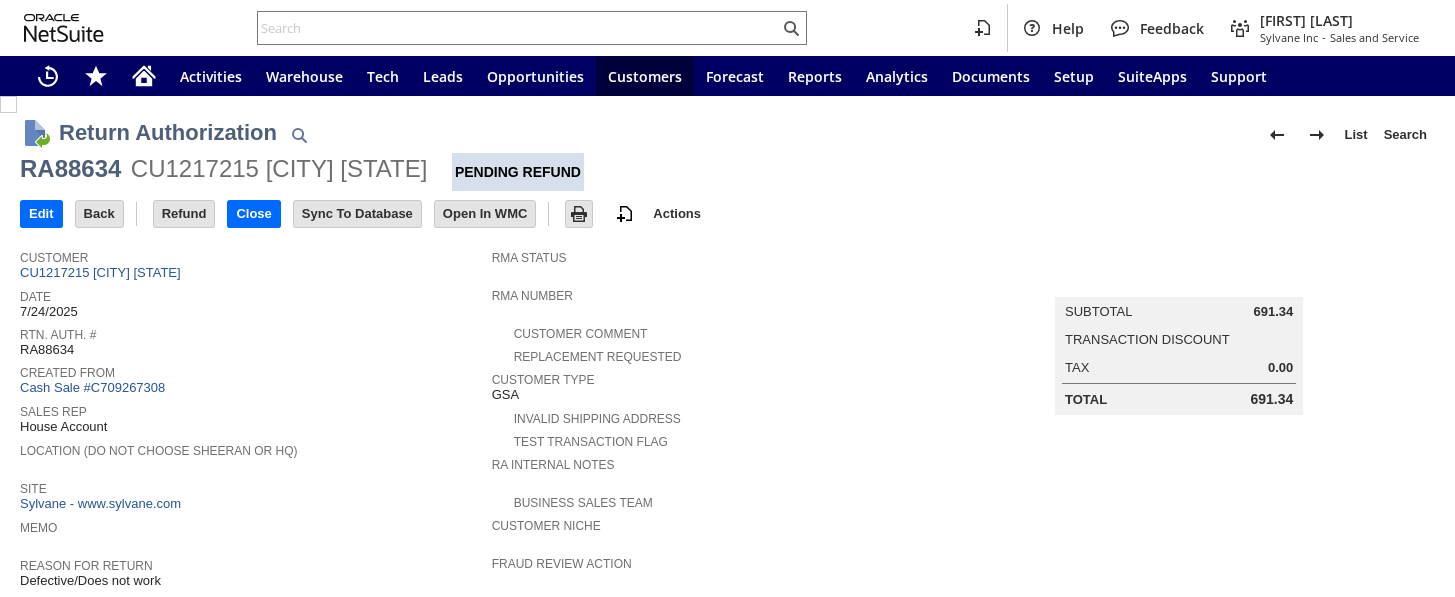 scroll, scrollTop: 0, scrollLeft: 0, axis: both 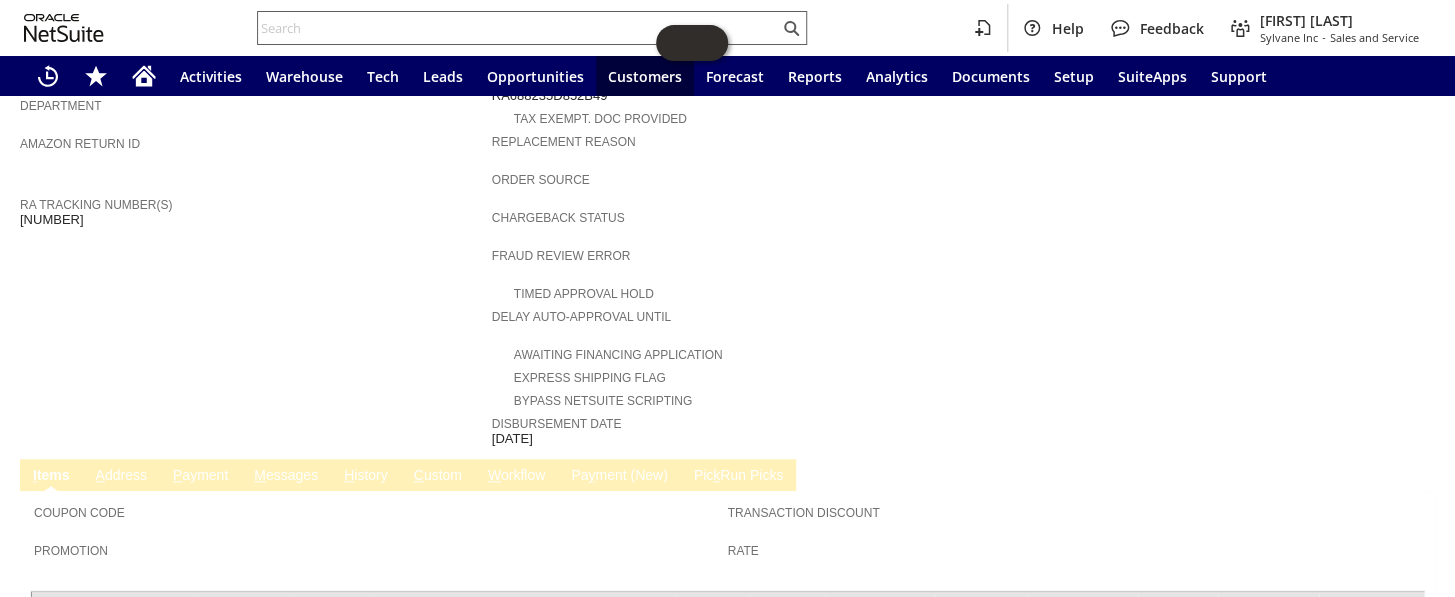 click at bounding box center [518, 28] 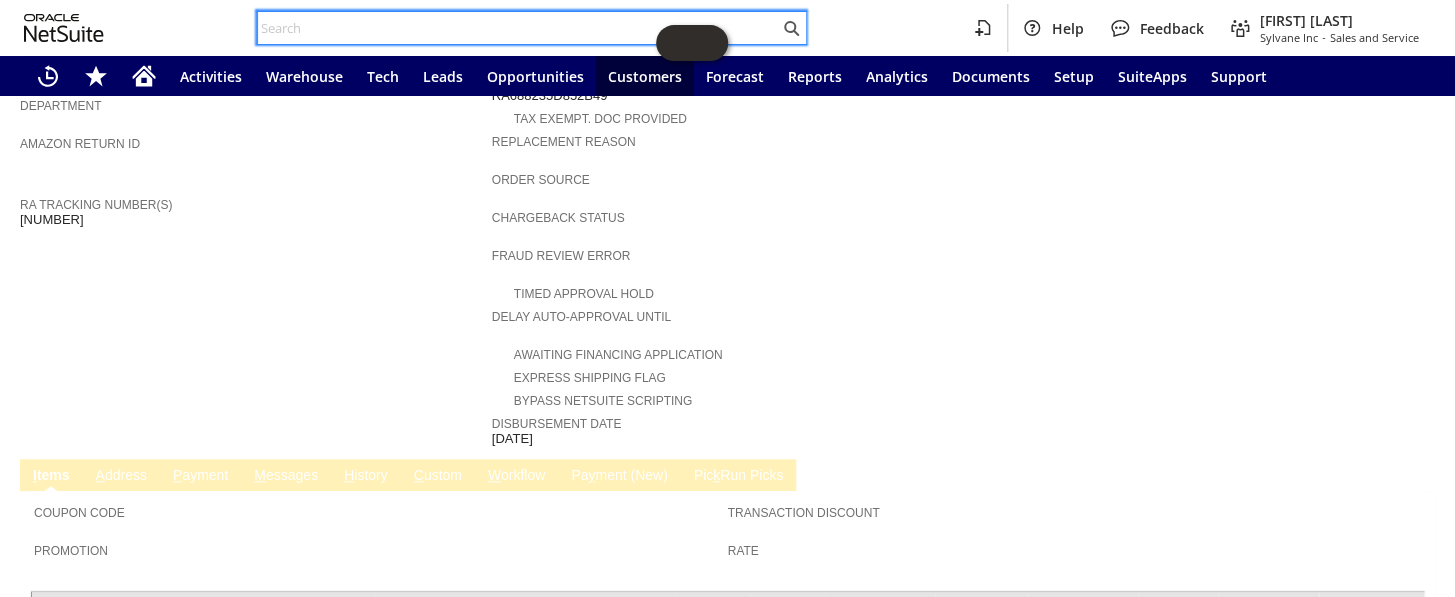 paste on "P217782" 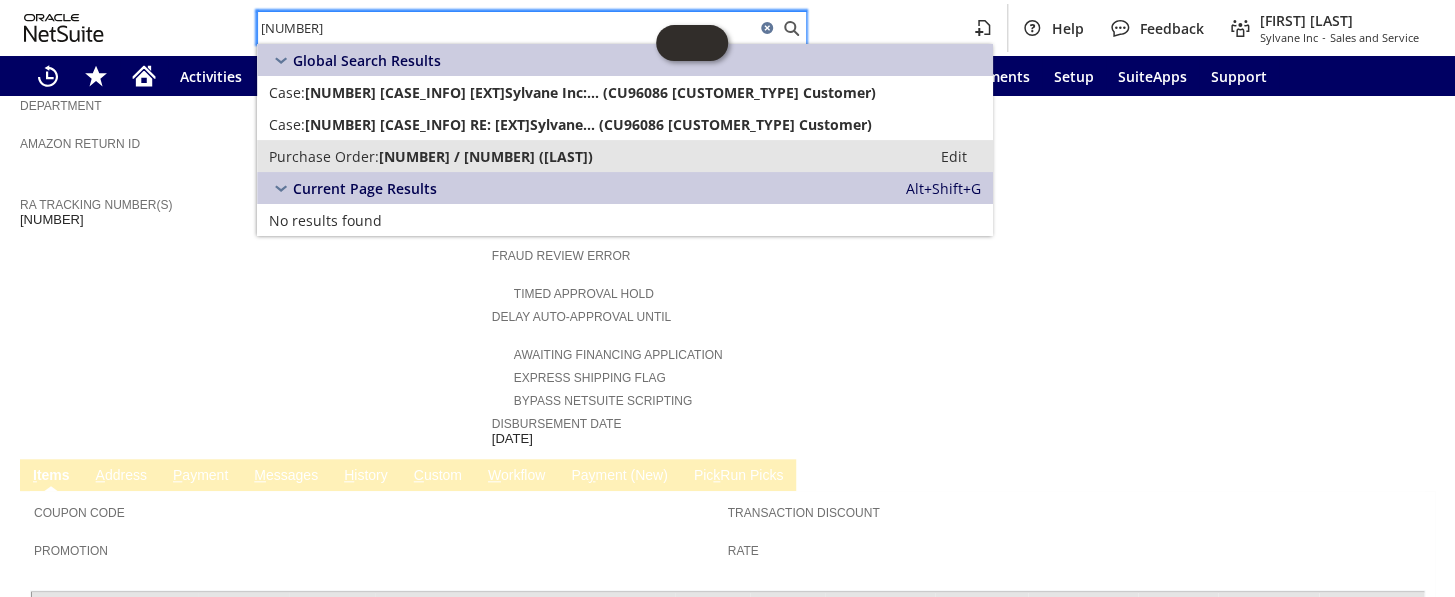 type on "P217782" 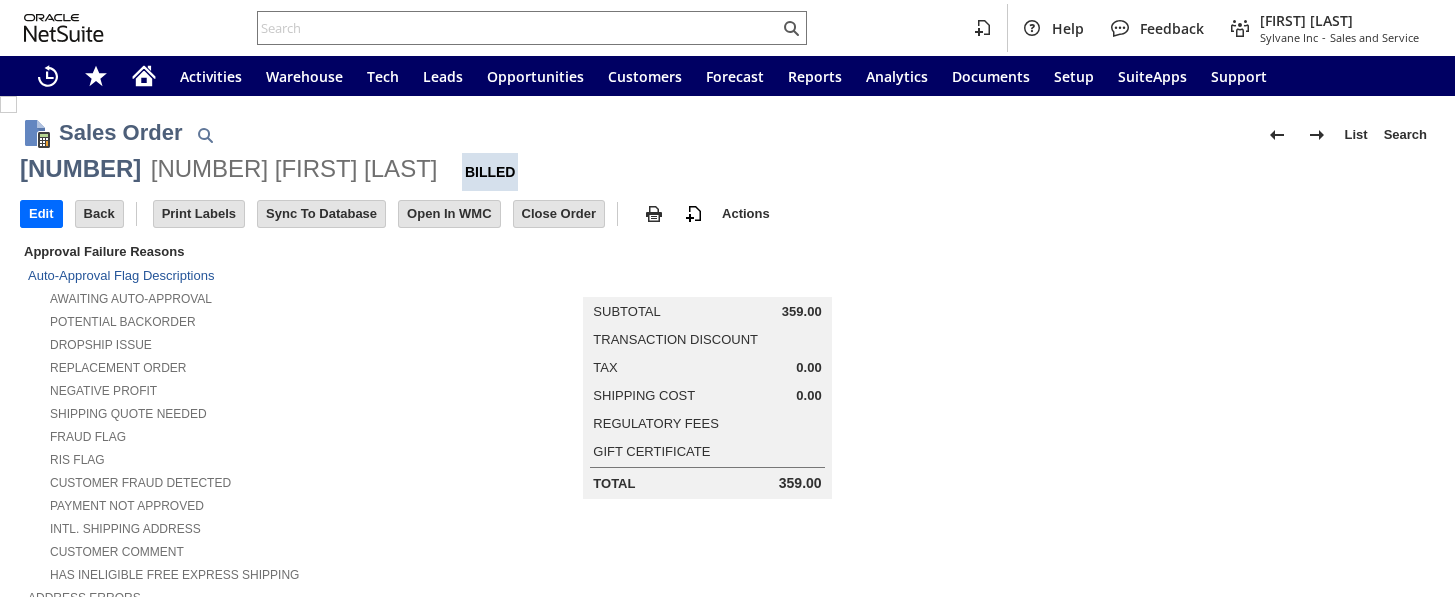 scroll, scrollTop: 0, scrollLeft: 0, axis: both 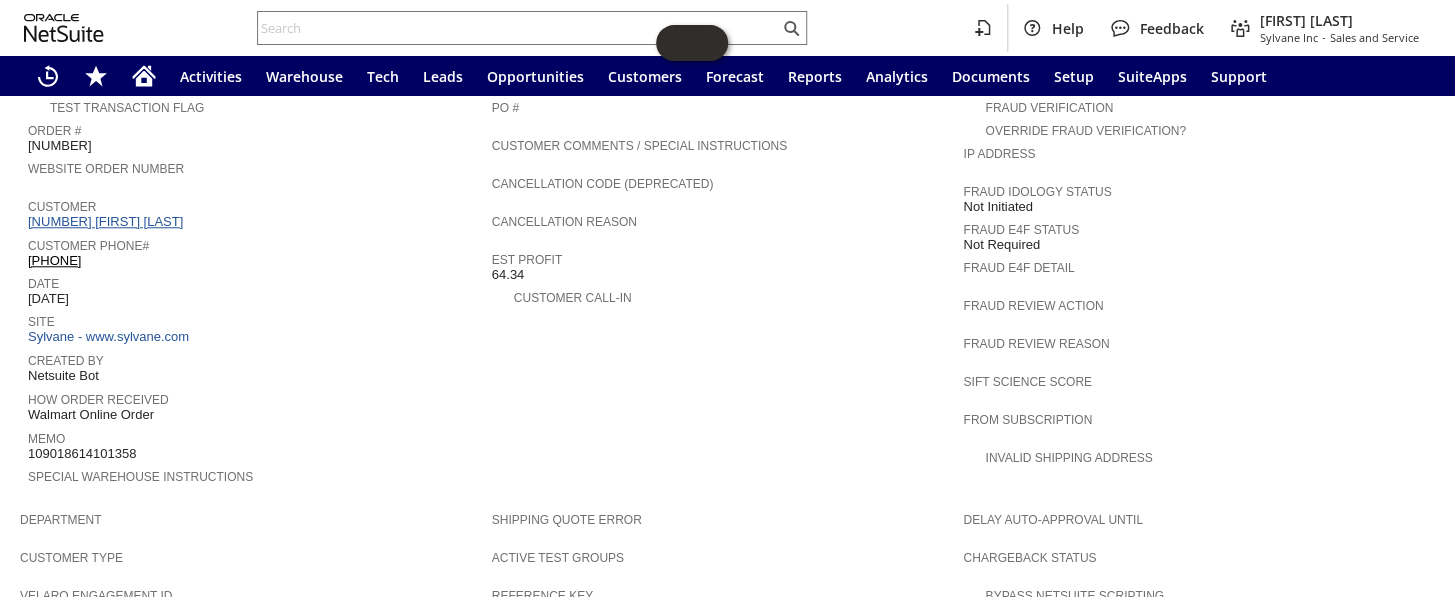 click on "CU1223158 Dianna Ramirez" at bounding box center [108, 221] 